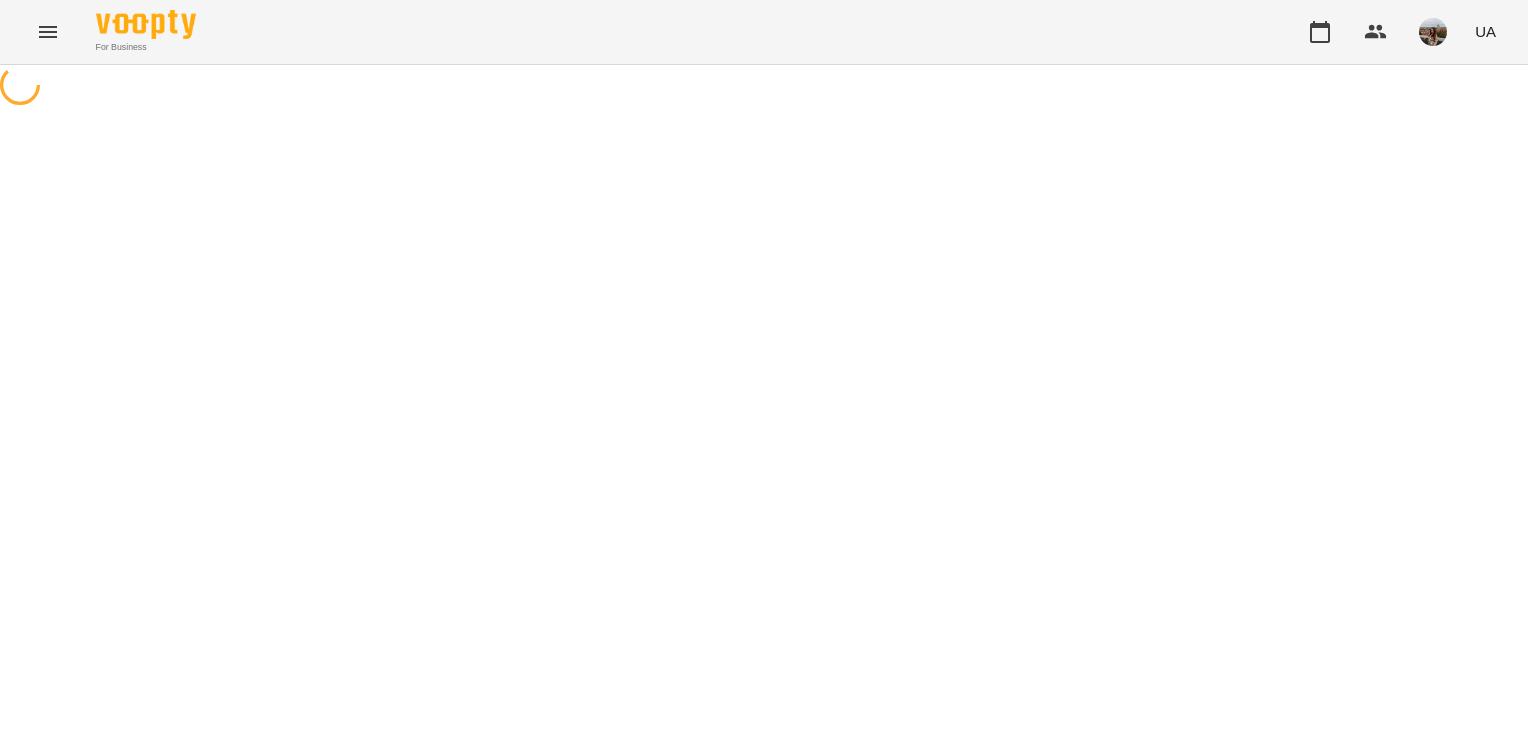 scroll, scrollTop: 0, scrollLeft: 0, axis: both 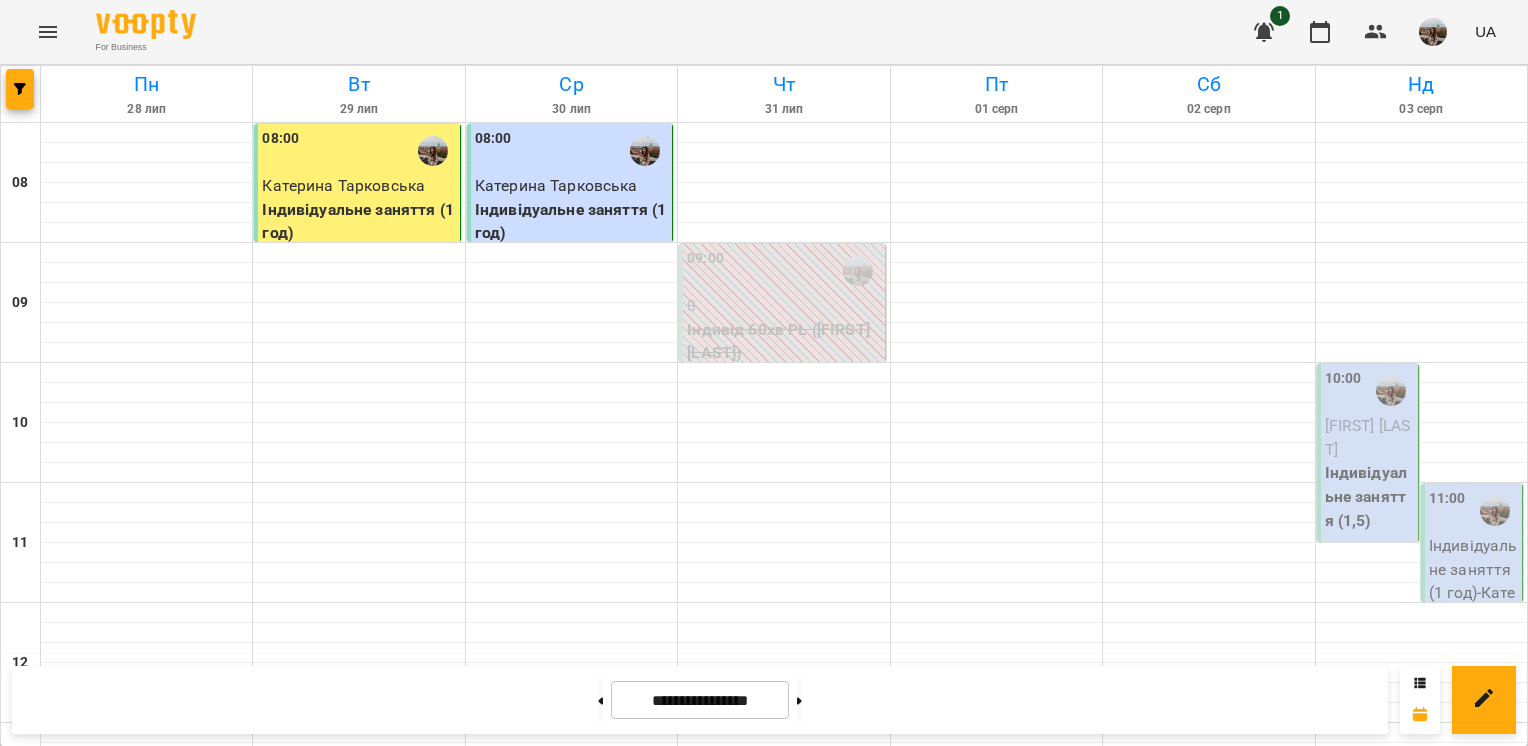 click at bounding box center [1495, 511] 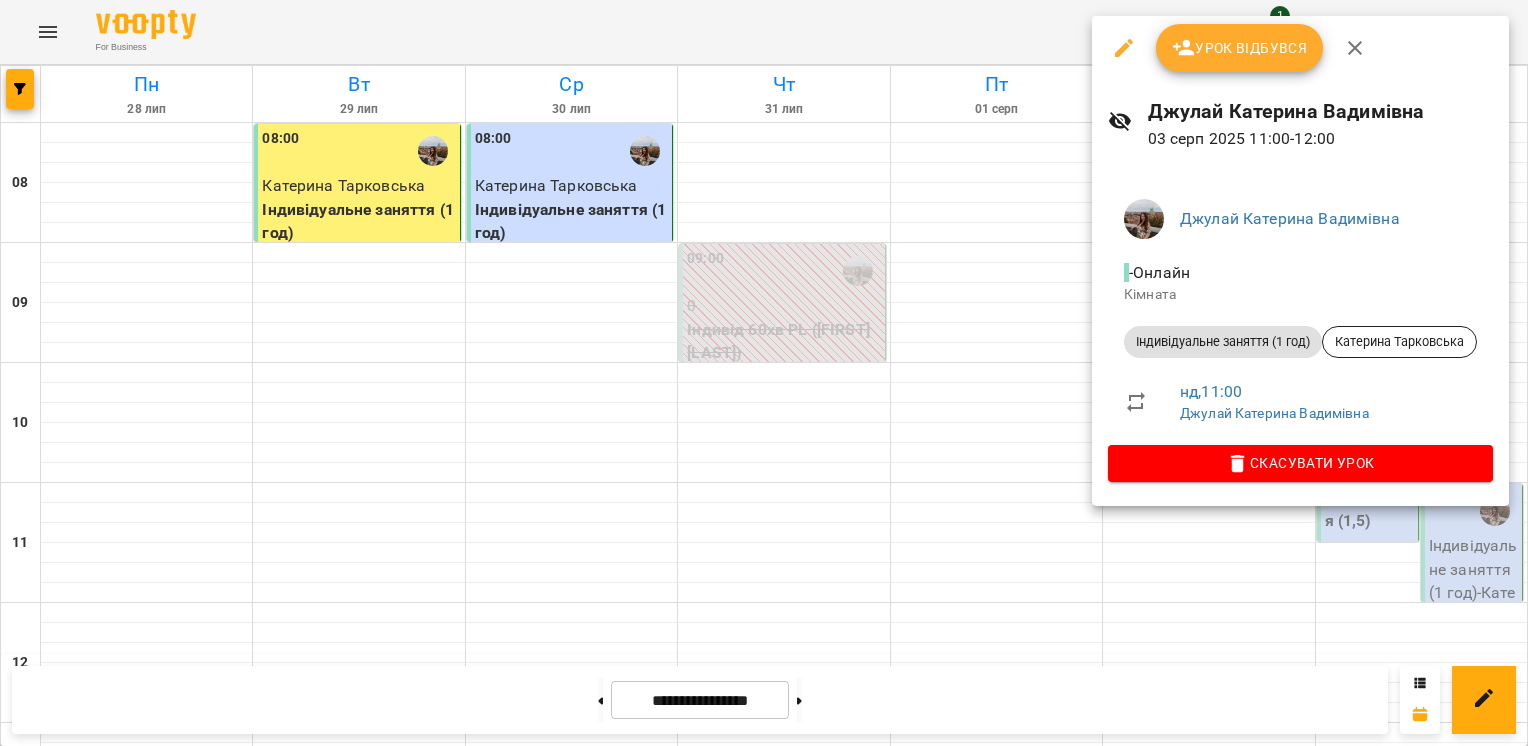 click on "Урок відбувся" at bounding box center (1240, 48) 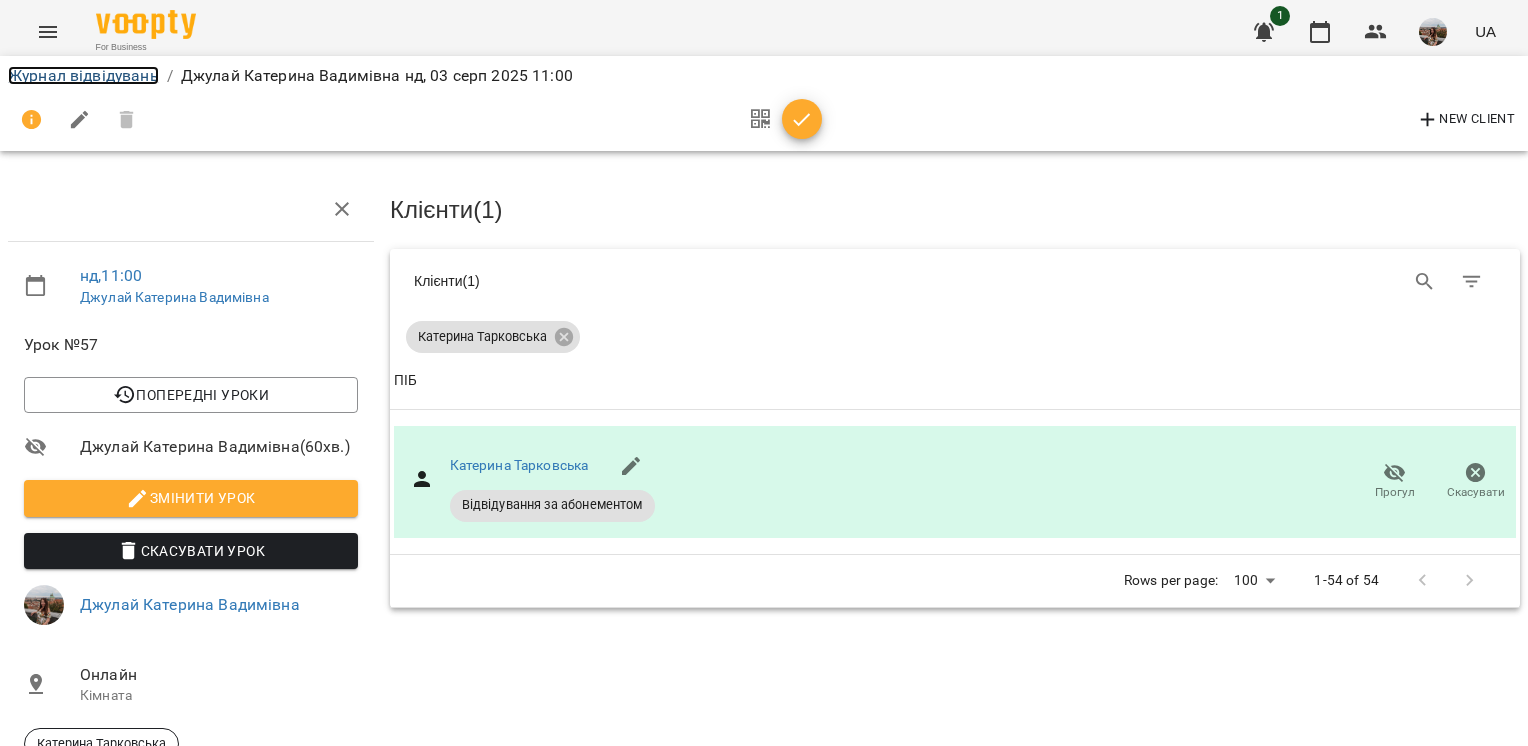 click on "Журнал відвідувань" at bounding box center [83, 75] 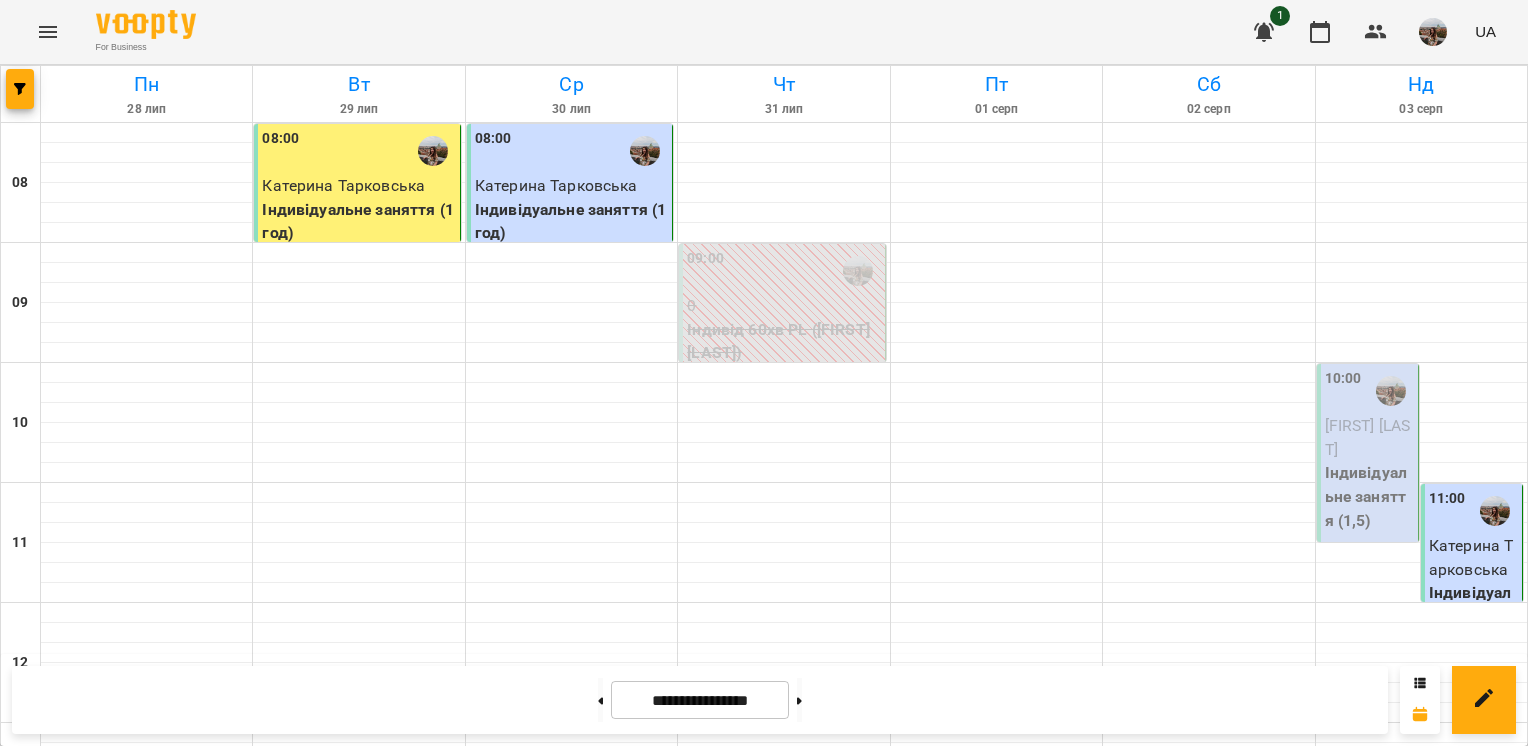 scroll, scrollTop: 1100, scrollLeft: 0, axis: vertical 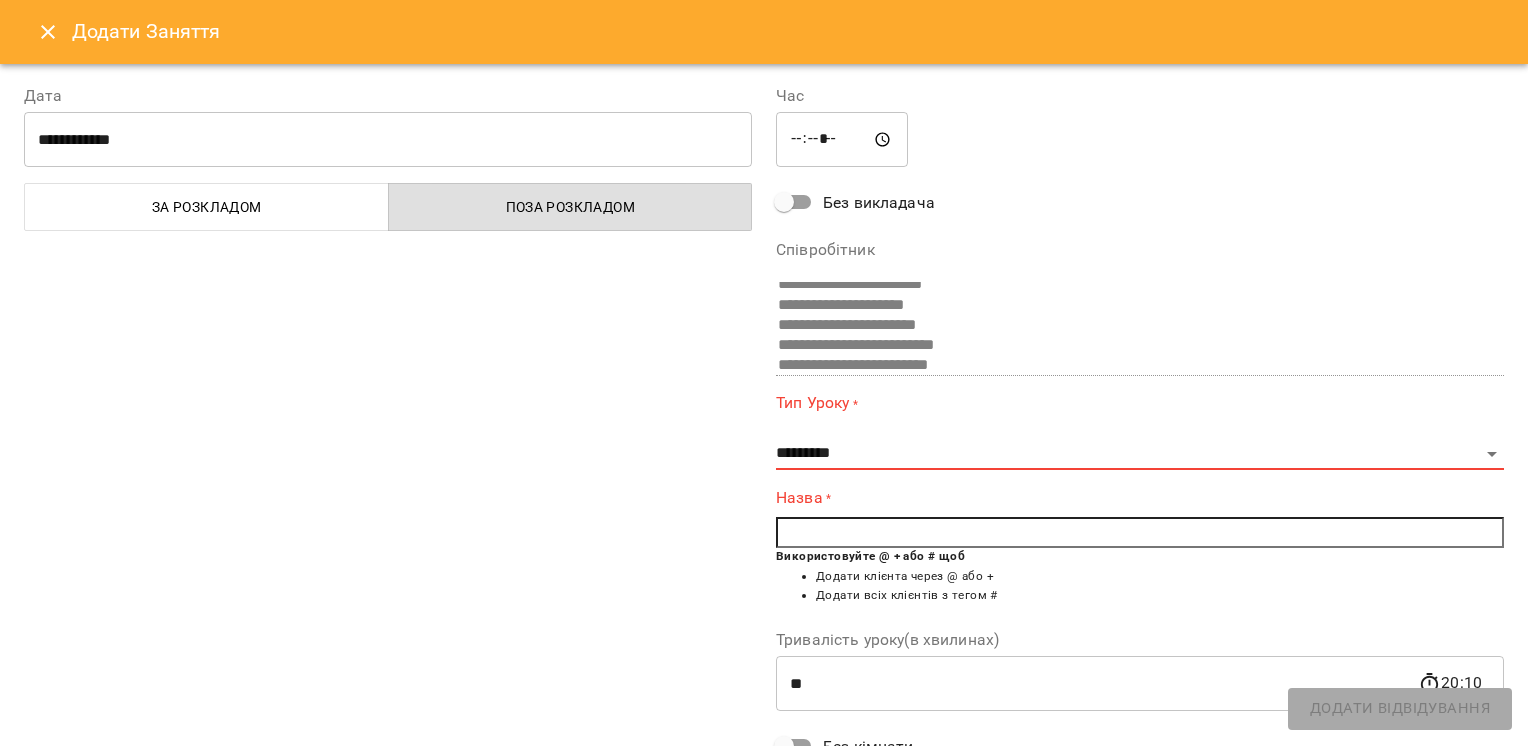 click at bounding box center (48, 32) 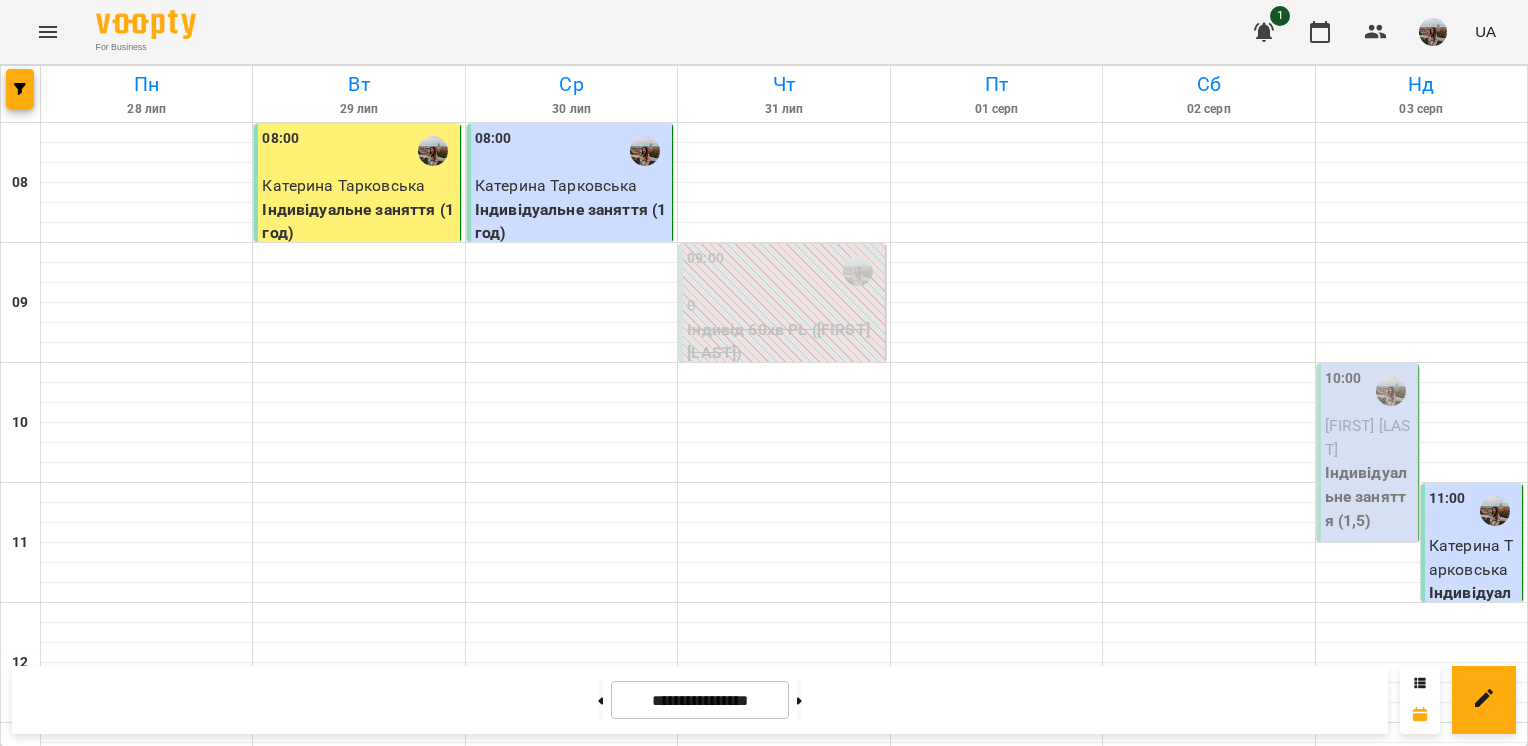 click on "[TIME] Індивідуальне заняття (1,5) - [FIRST] (син [FIRST])" at bounding box center (1420, 1373) 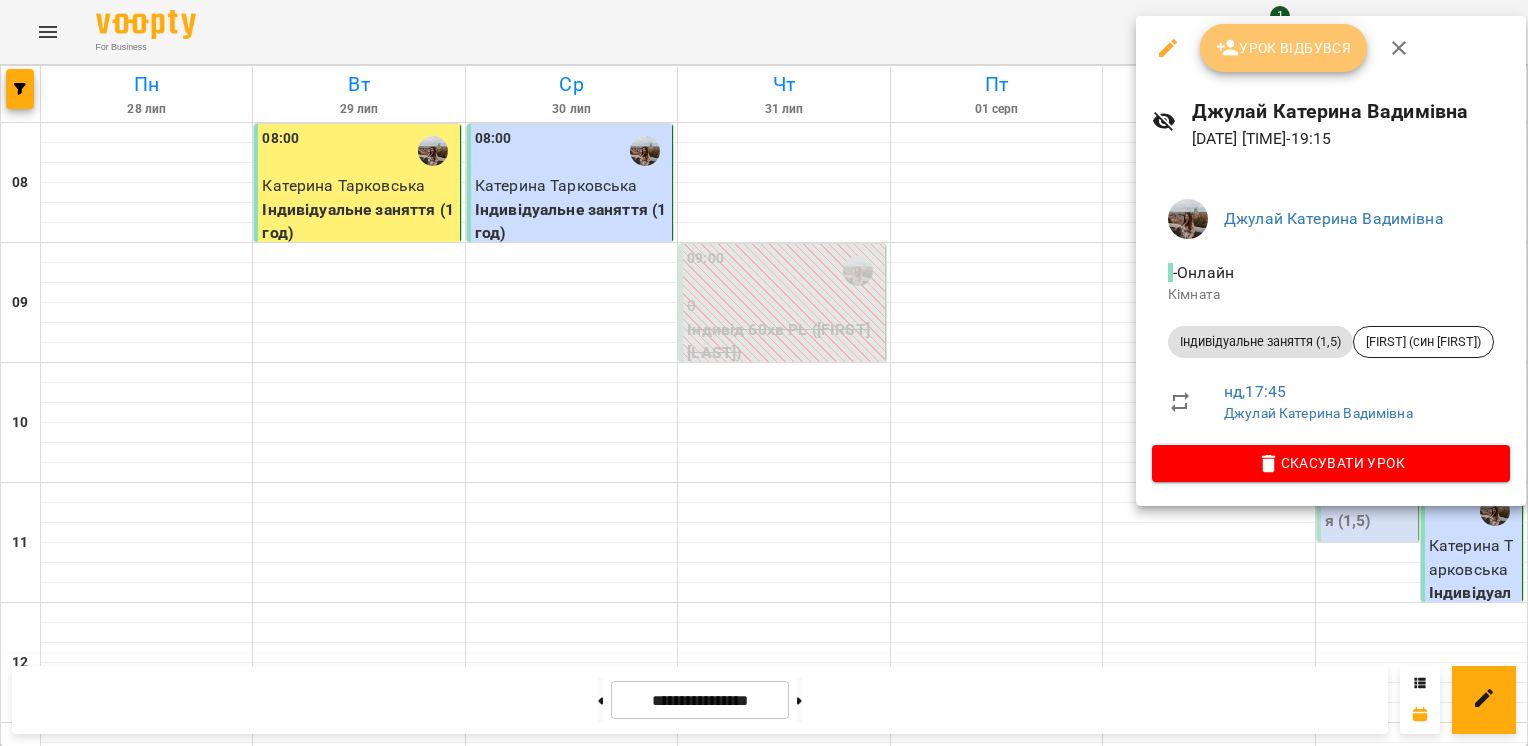 click on "Урок відбувся" at bounding box center (1284, 48) 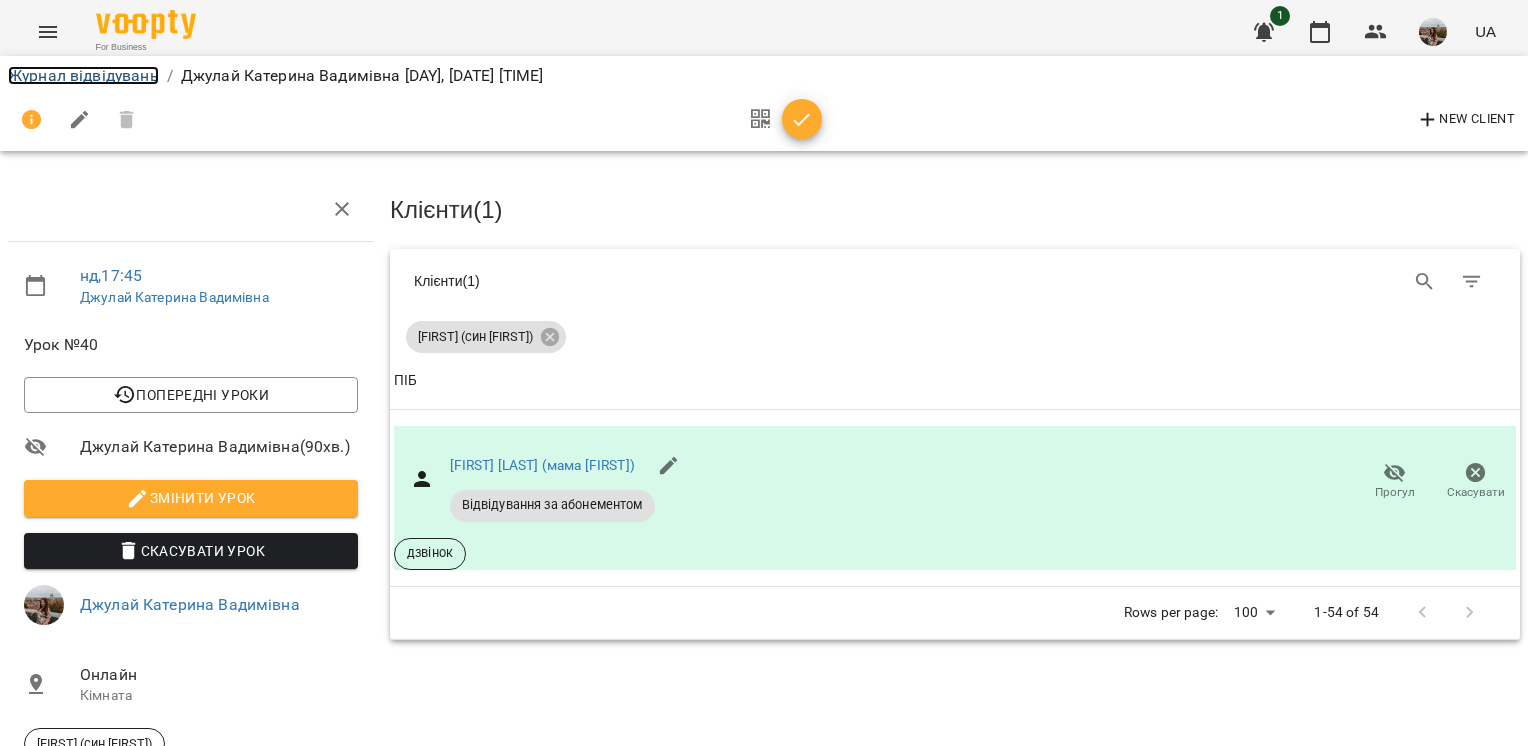 click on "Журнал відвідувань" at bounding box center (83, 75) 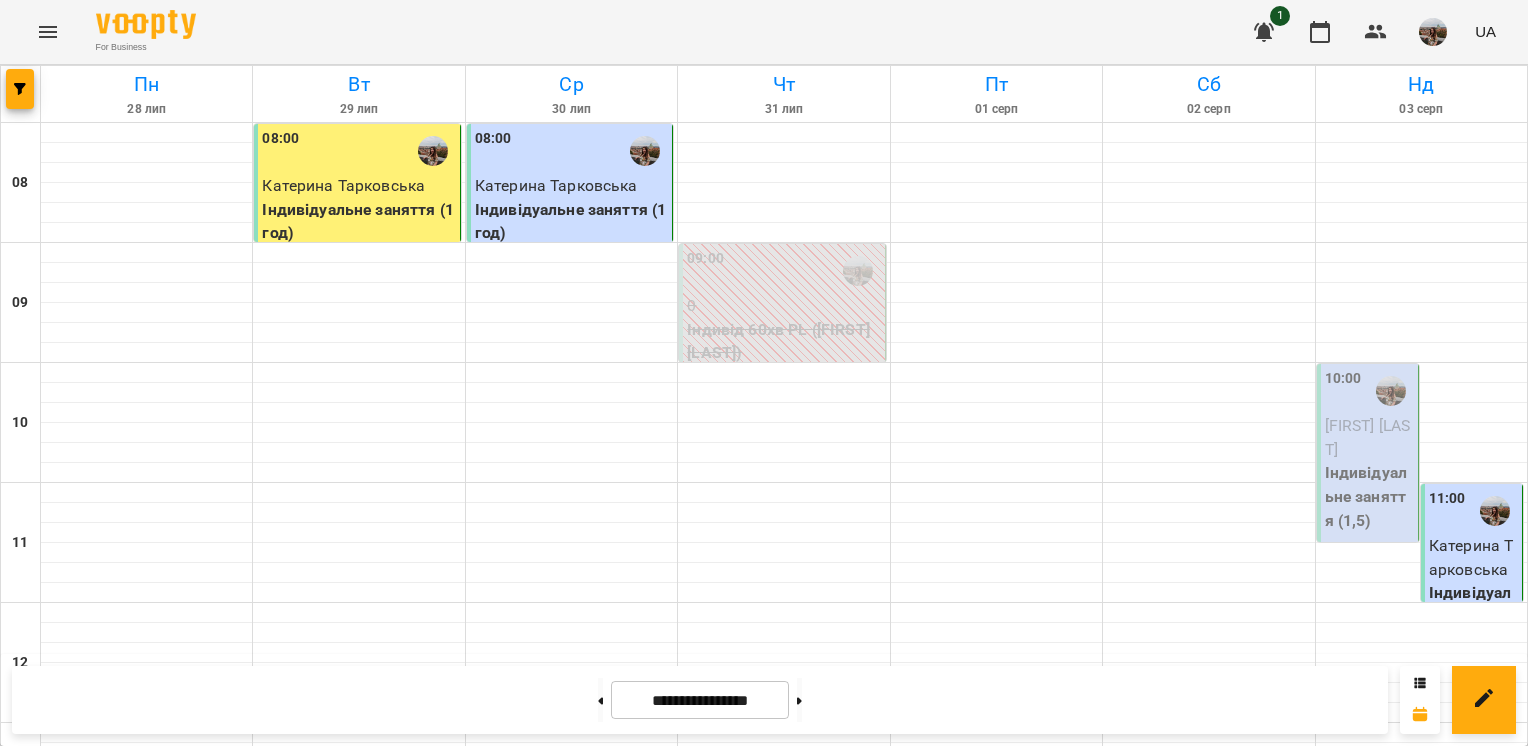 scroll, scrollTop: 1266, scrollLeft: 0, axis: vertical 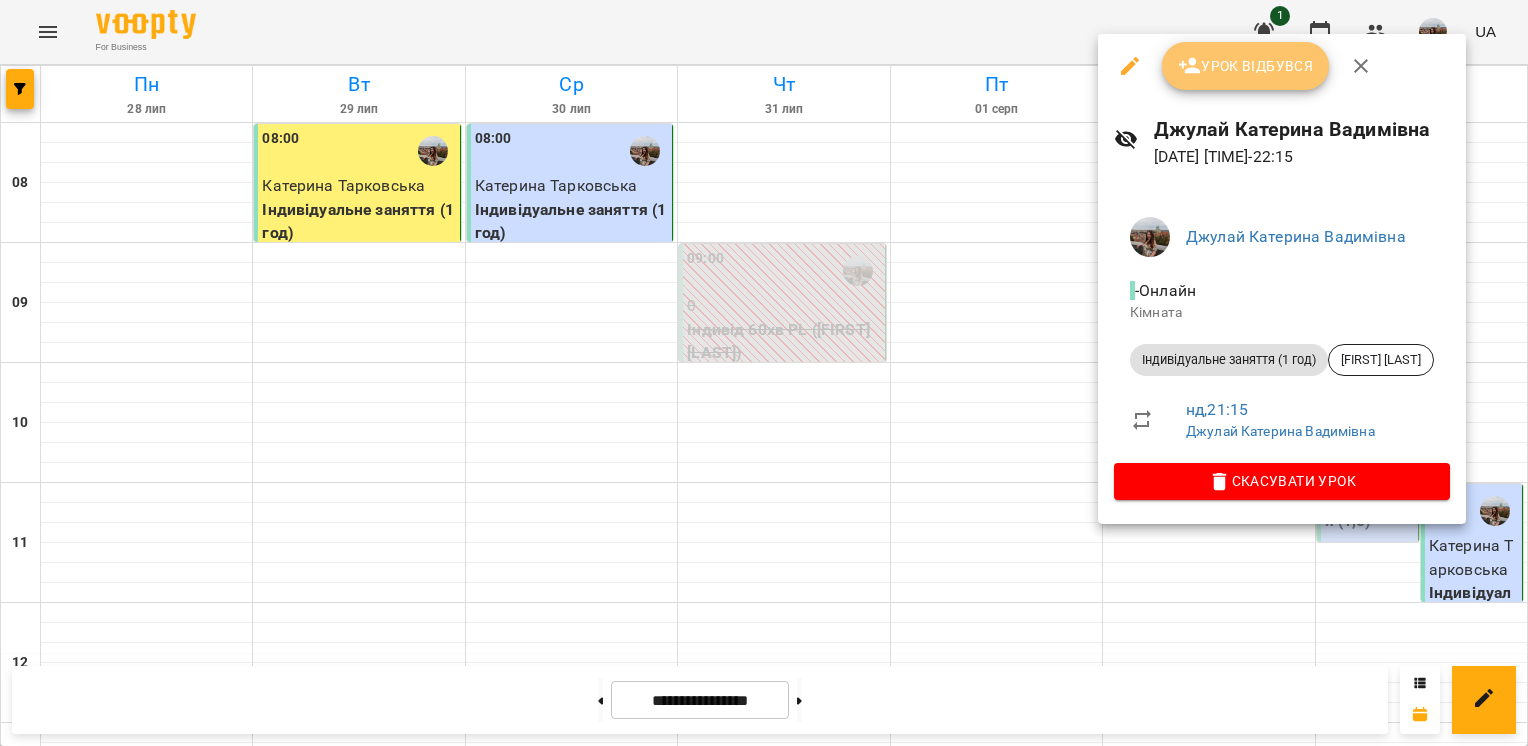 click on "Урок відбувся" at bounding box center [1246, 66] 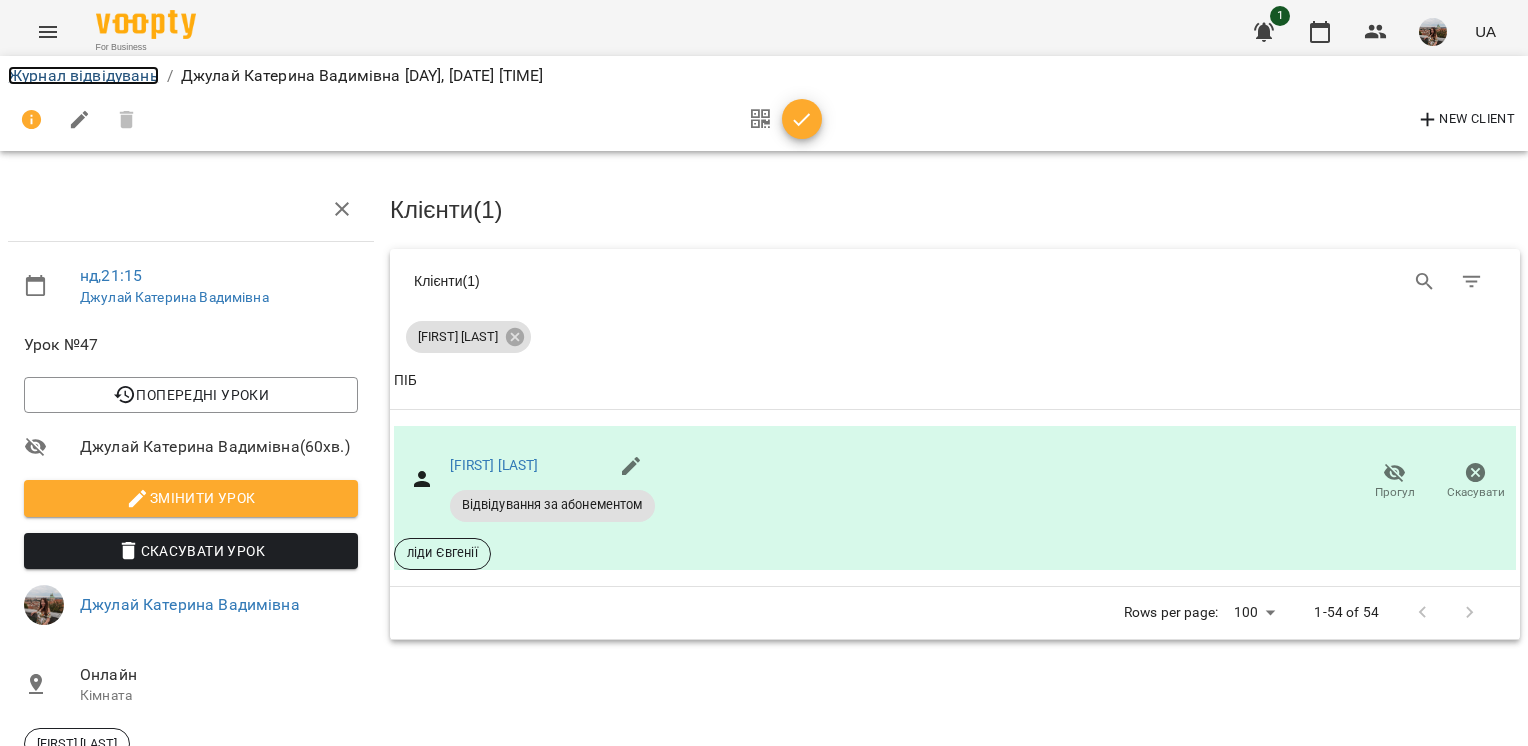 click on "Журнал відвідувань" at bounding box center (83, 75) 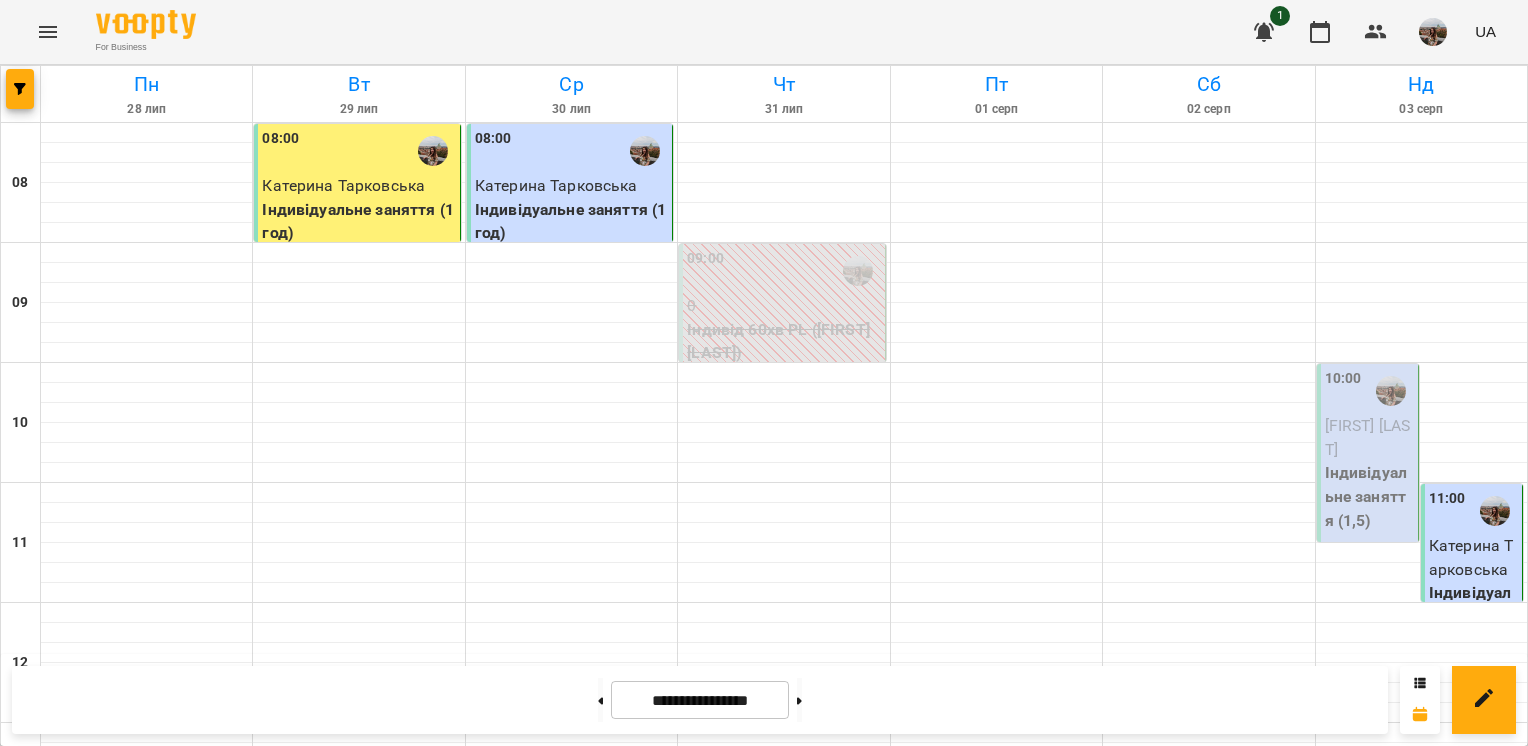 scroll, scrollTop: 1266, scrollLeft: 0, axis: vertical 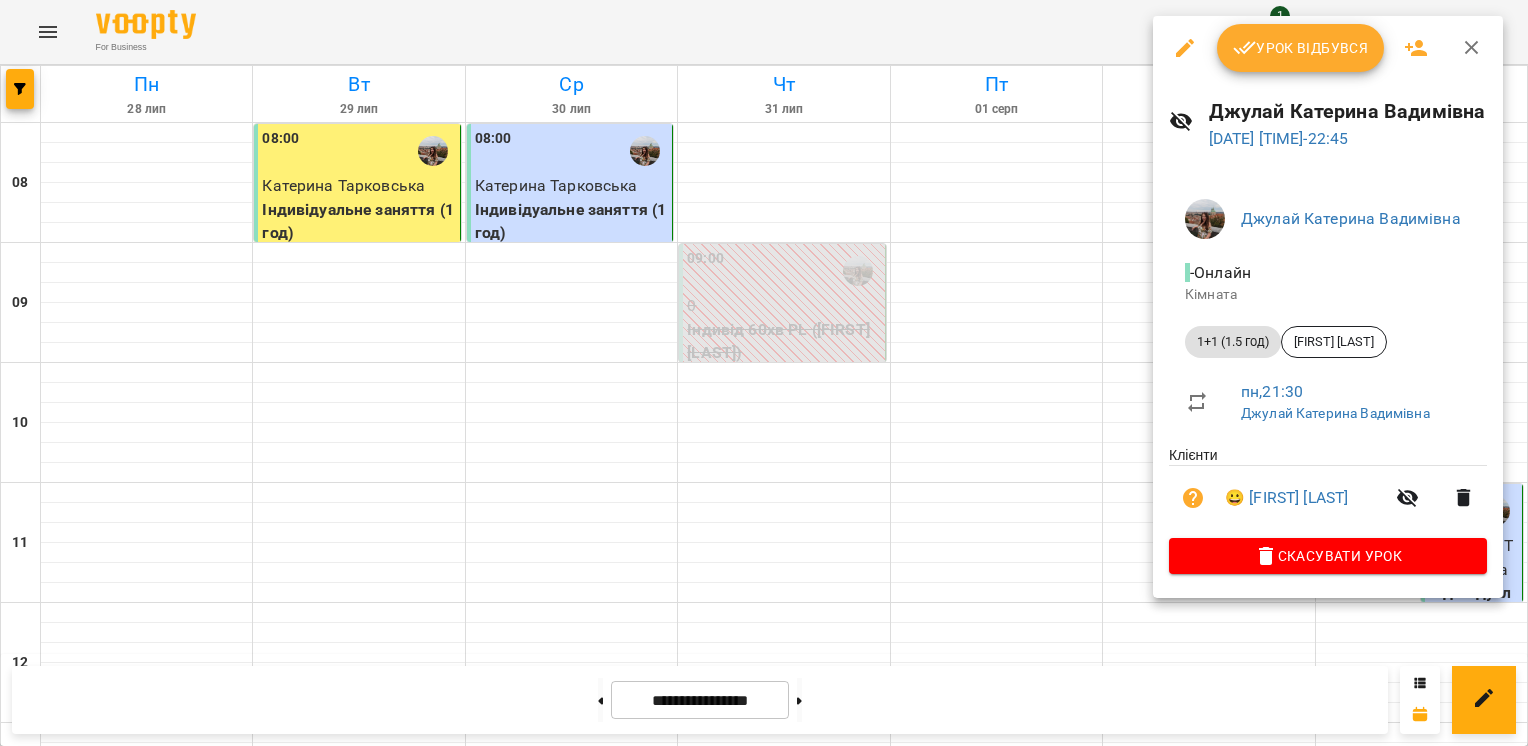 click at bounding box center (764, 373) 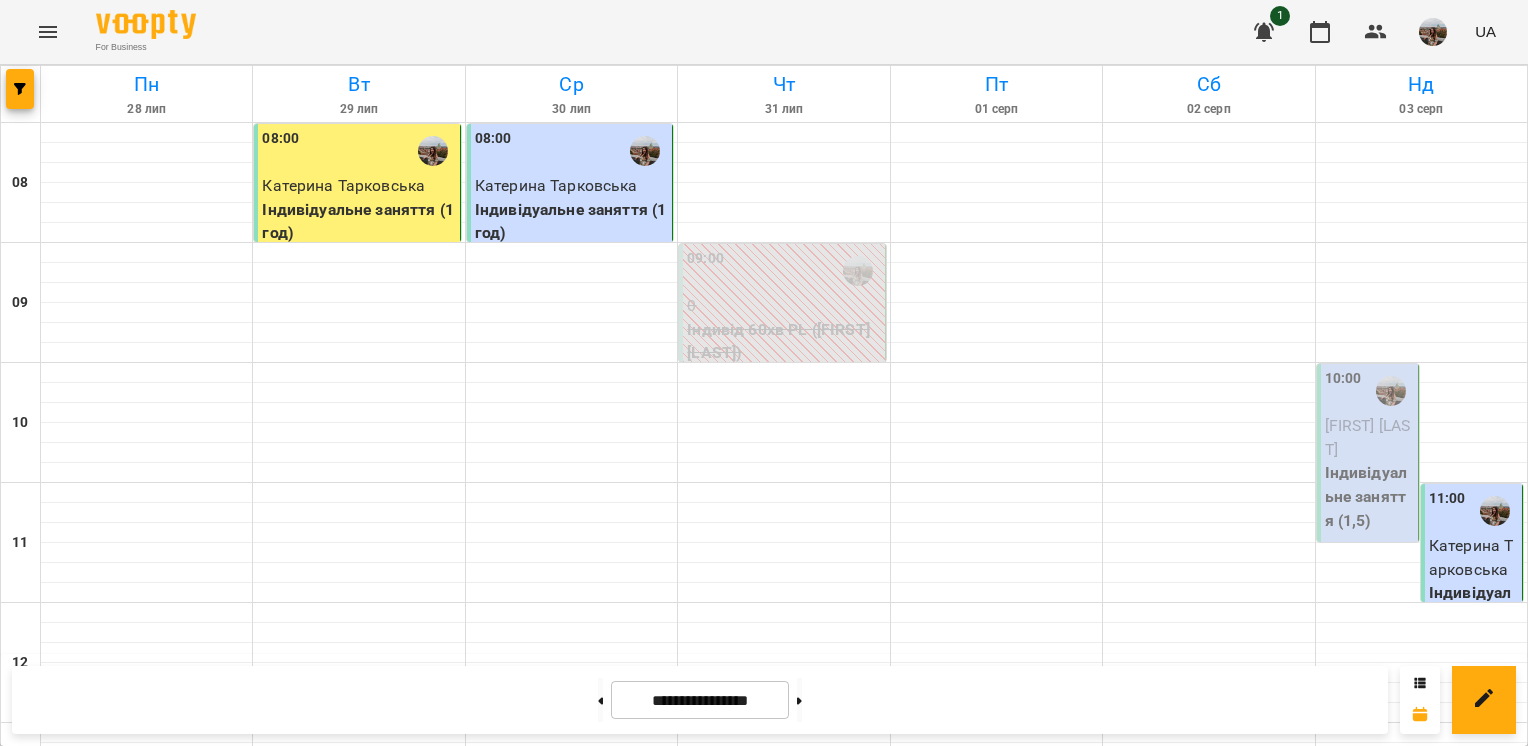 click on "[FIRST] [LAST]" at bounding box center [1368, 1777] 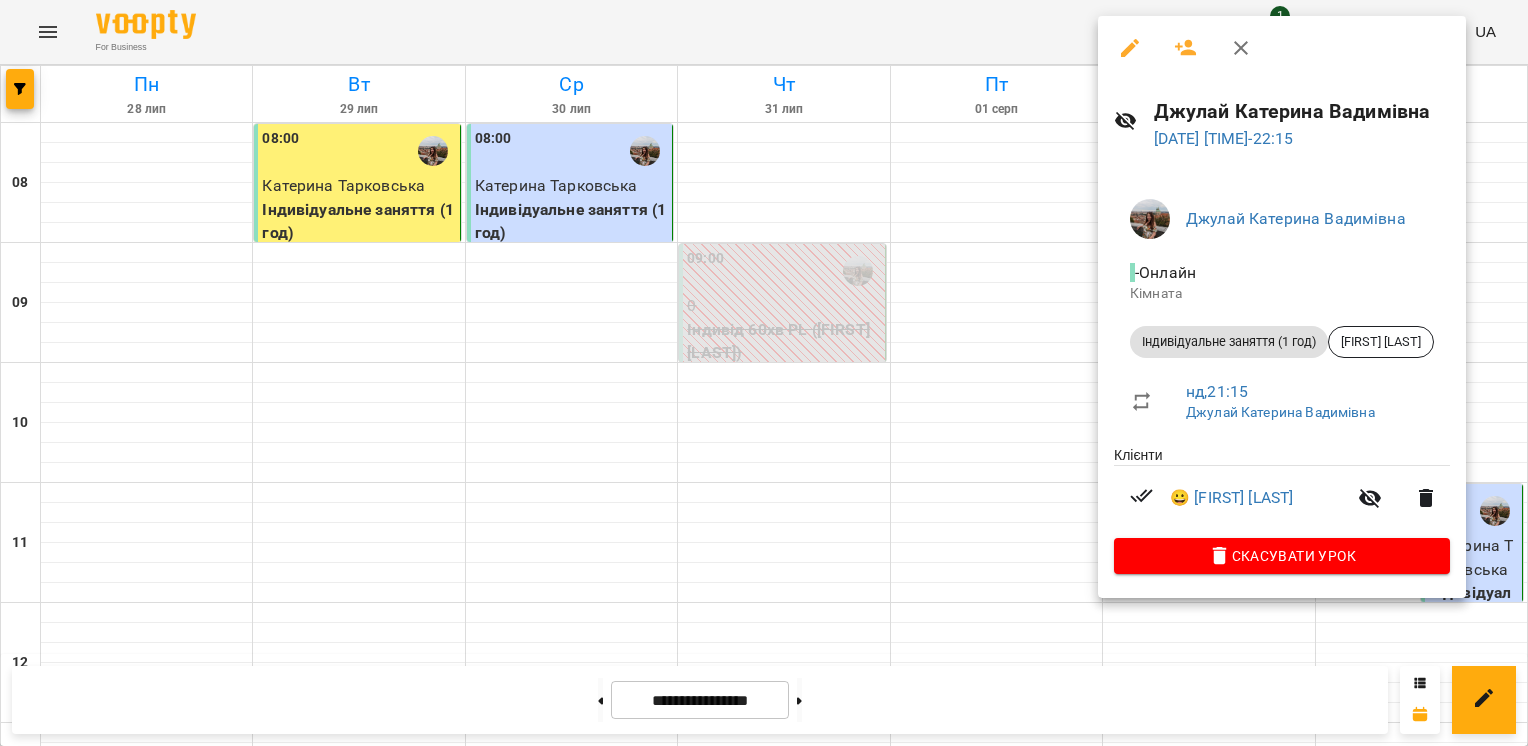 click 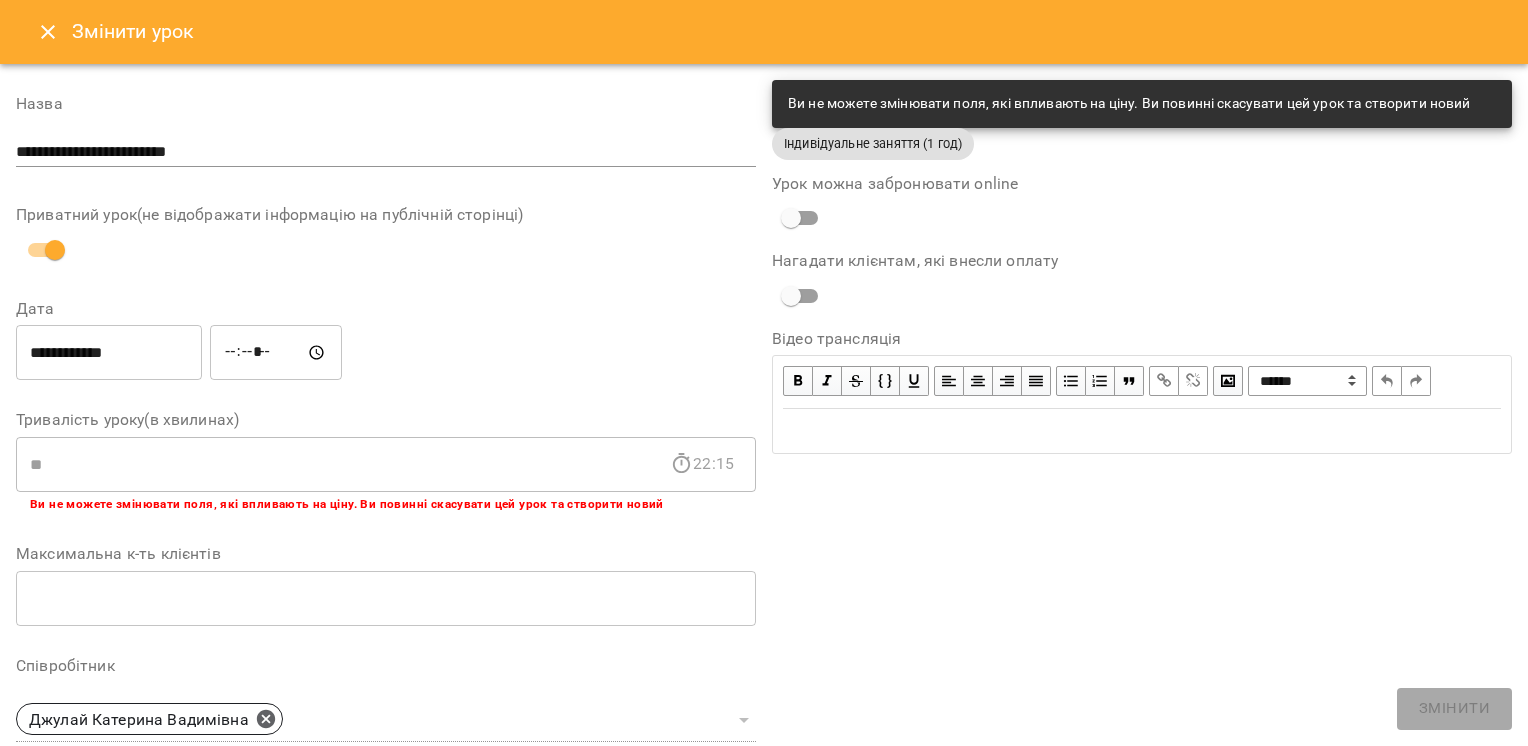 click on "*****" at bounding box center (276, 353) 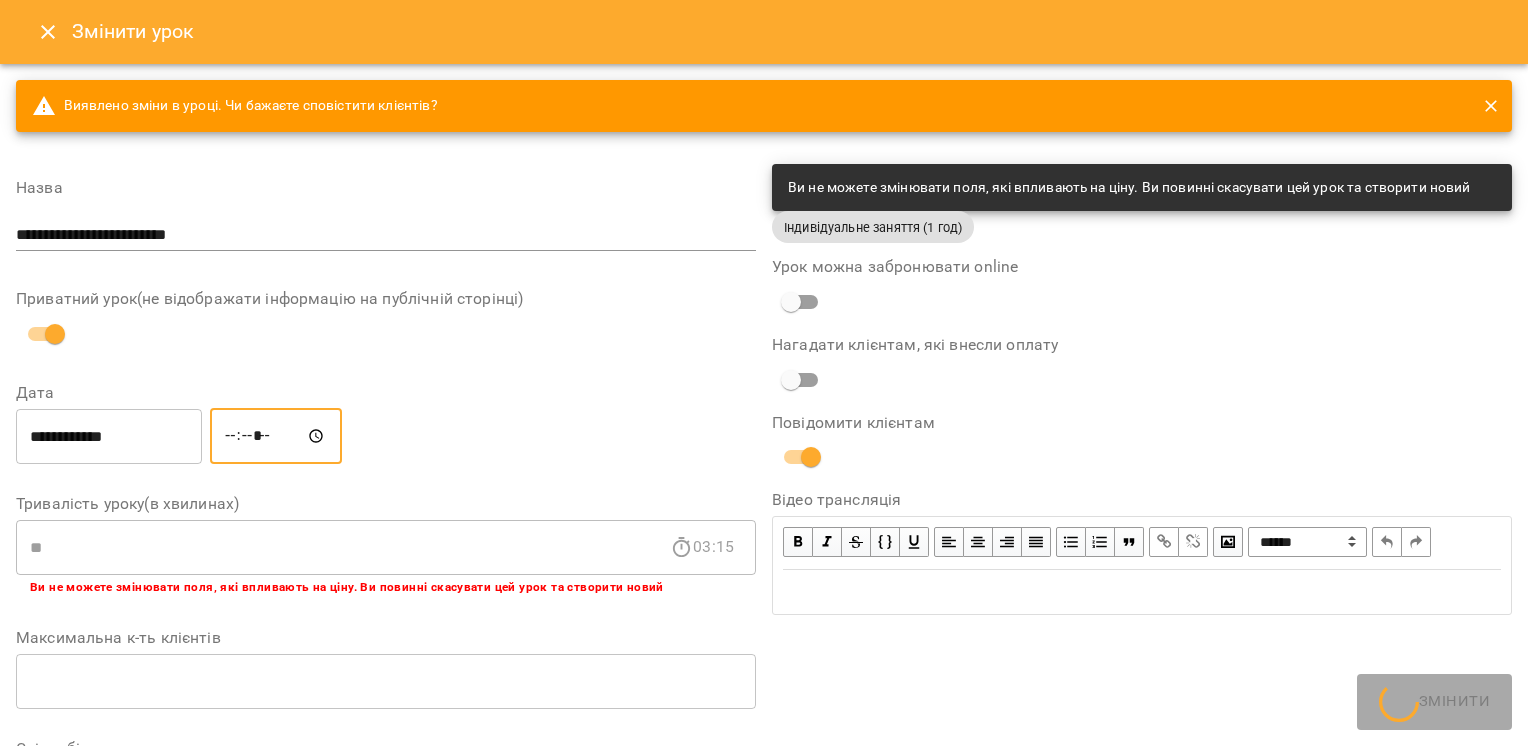 type on "*****" 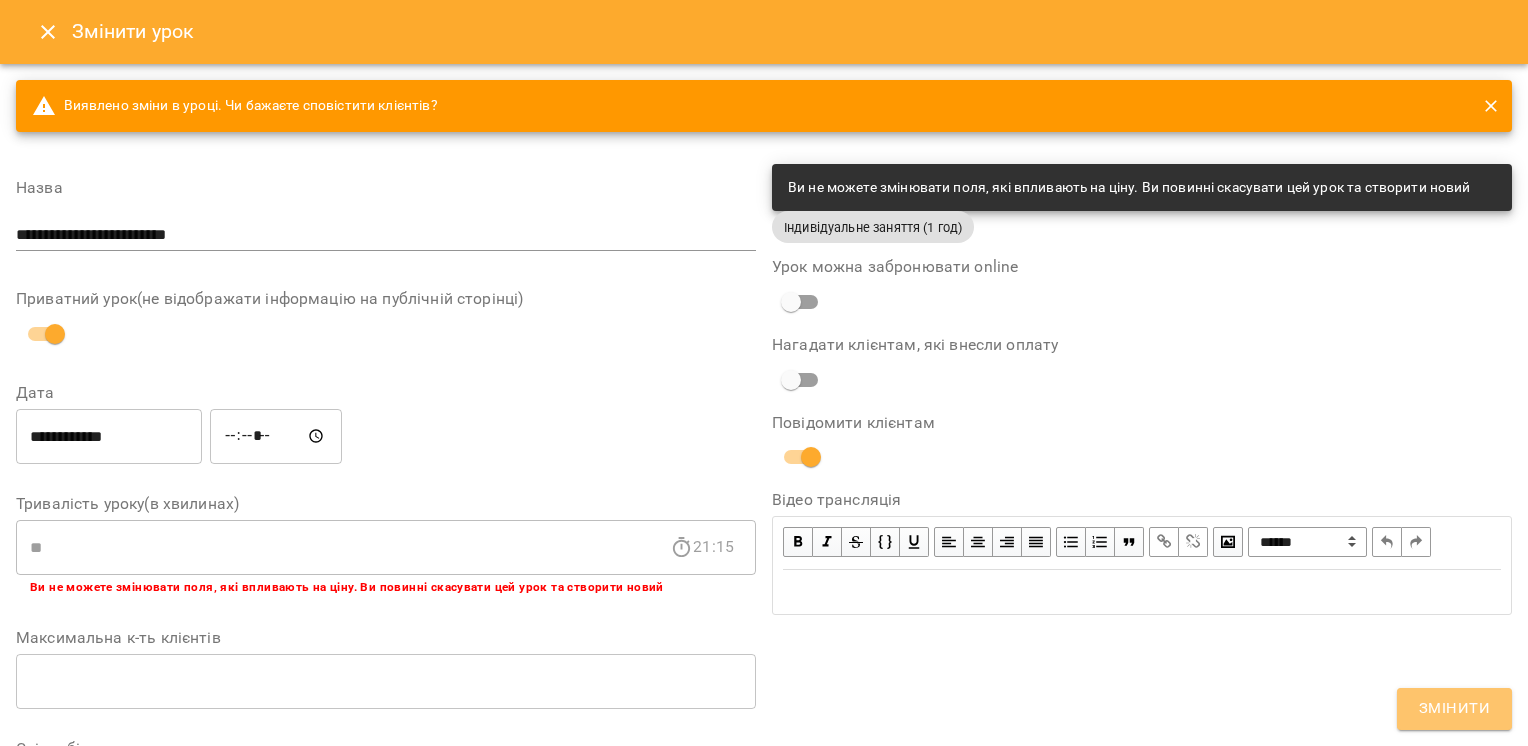 click on "Змінити" at bounding box center (1454, 709) 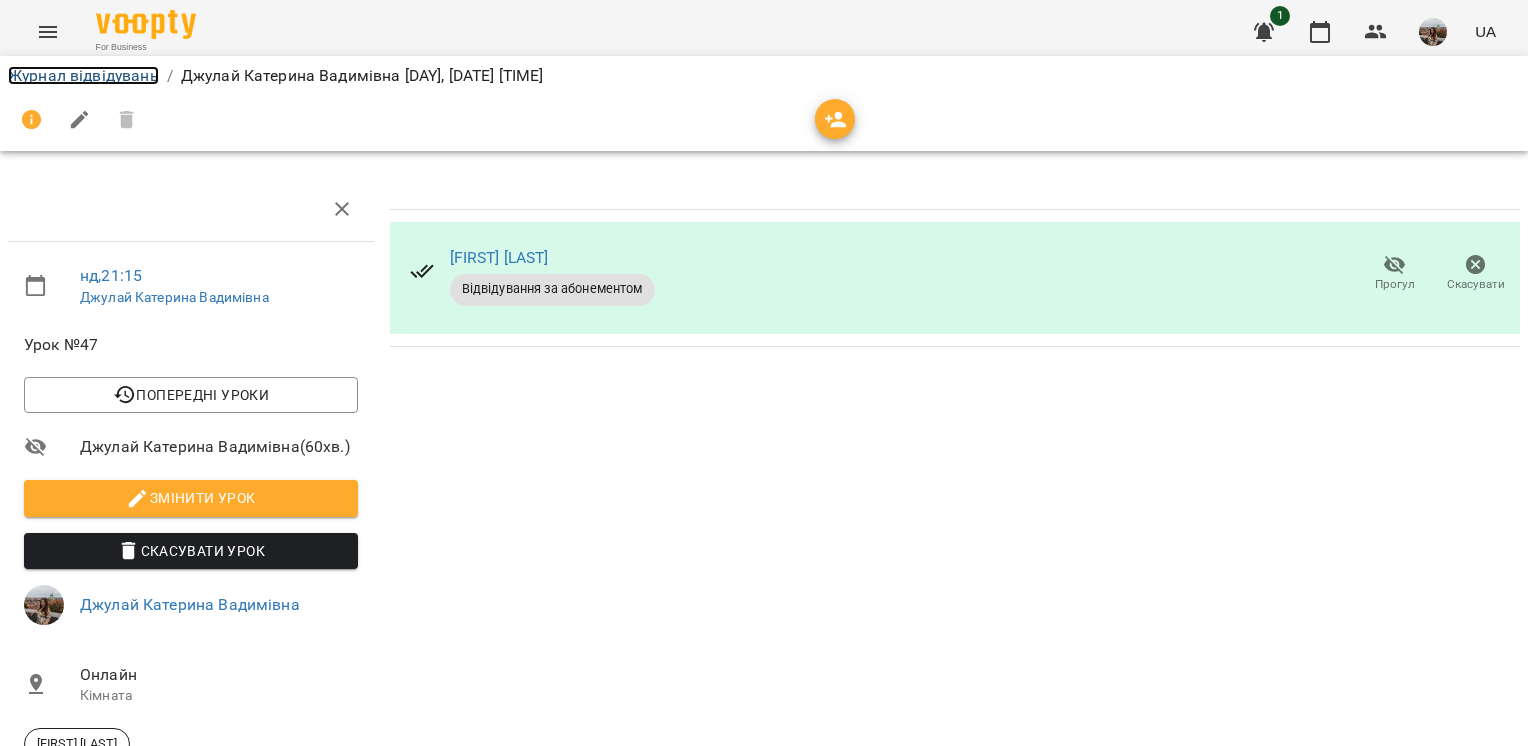 click on "Журнал відвідувань" at bounding box center (83, 75) 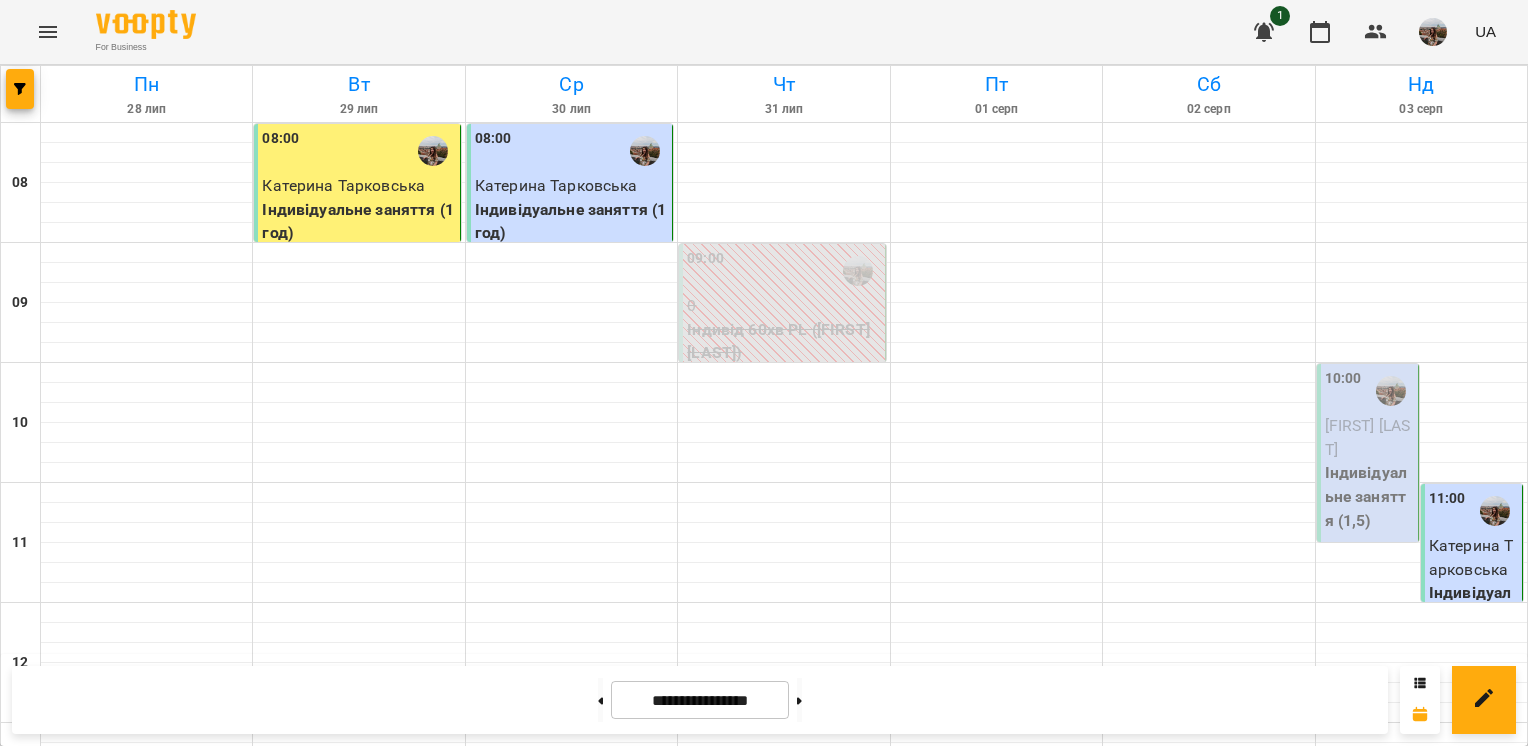 scroll, scrollTop: 1266, scrollLeft: 0, axis: vertical 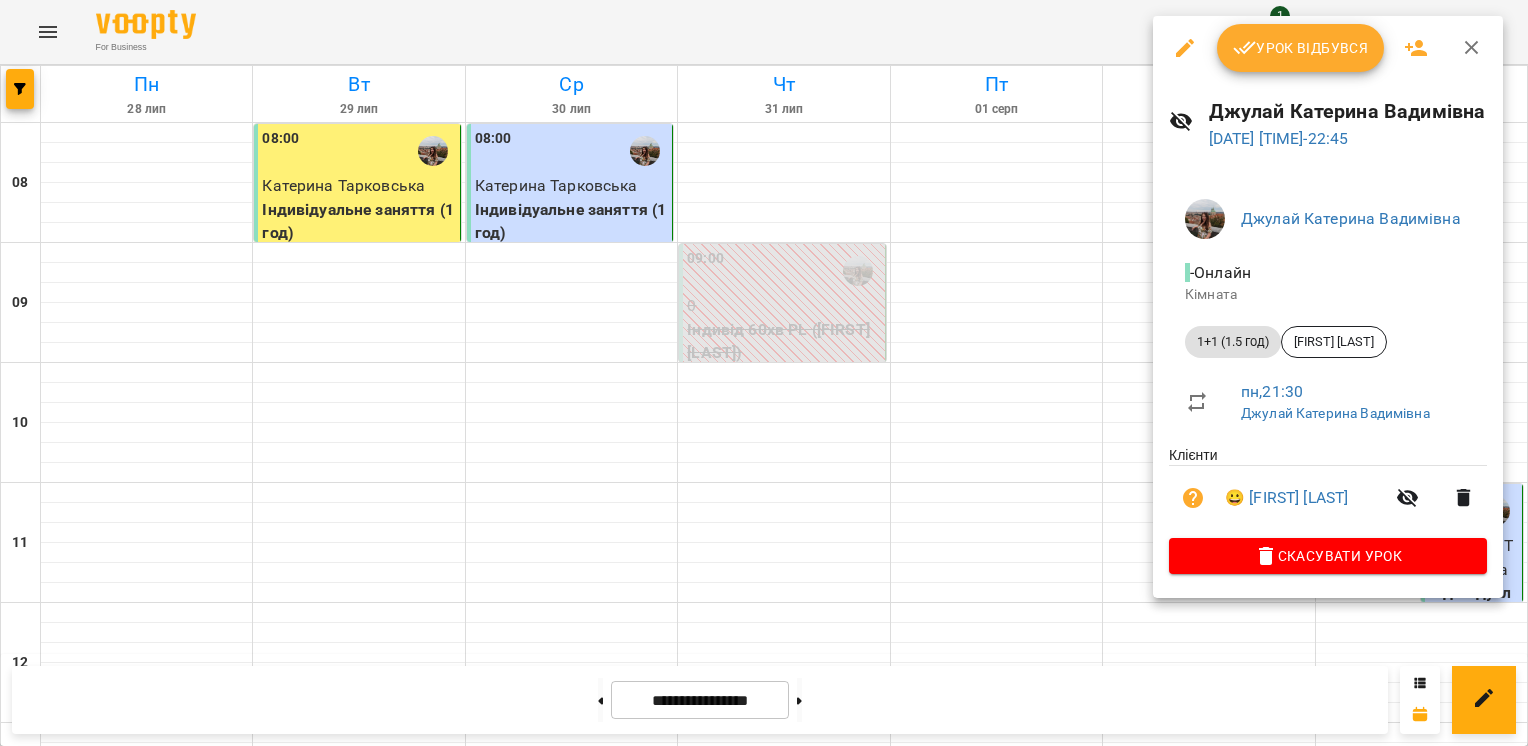 click on "Урок відбувся" at bounding box center (1301, 48) 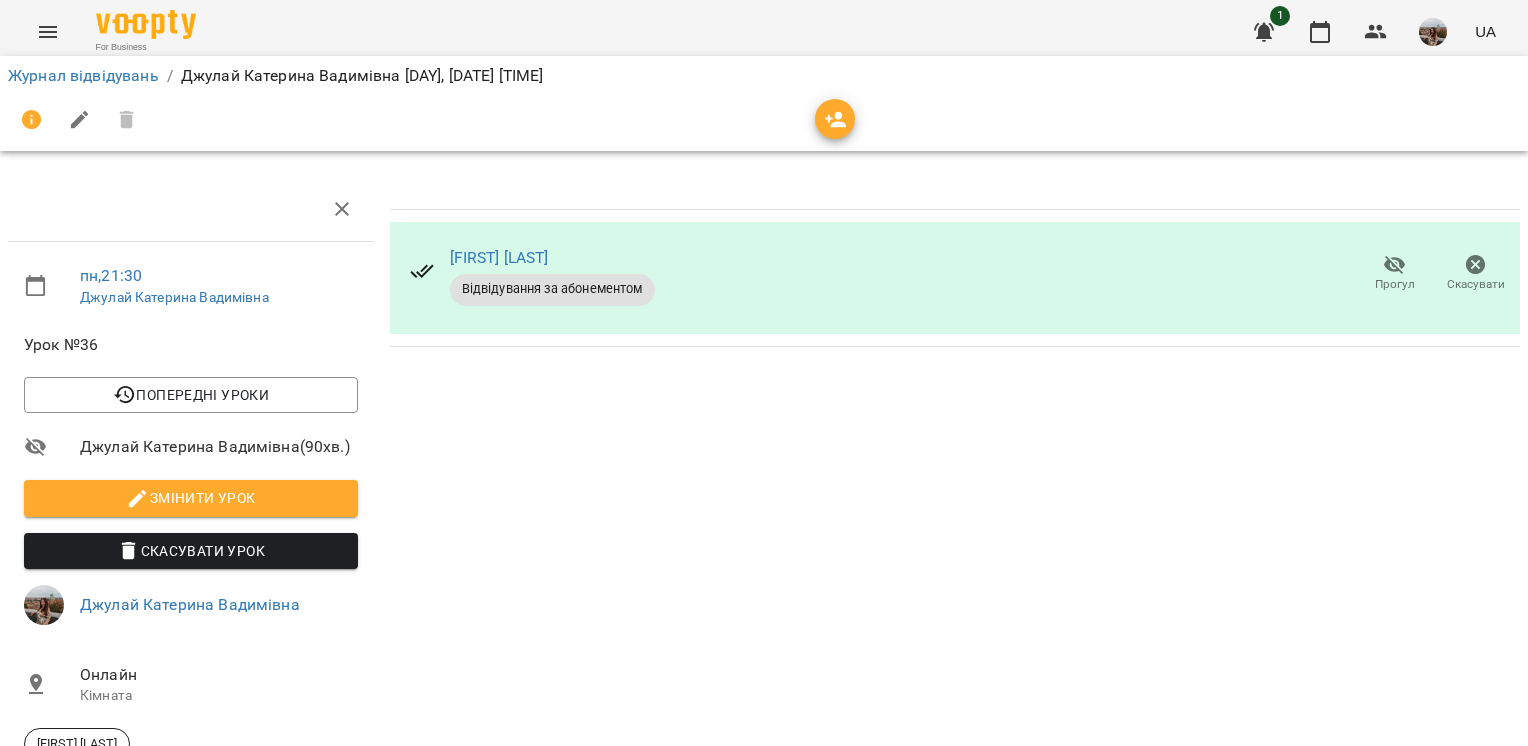 click on "Журнал відвідувань" at bounding box center (83, 76) 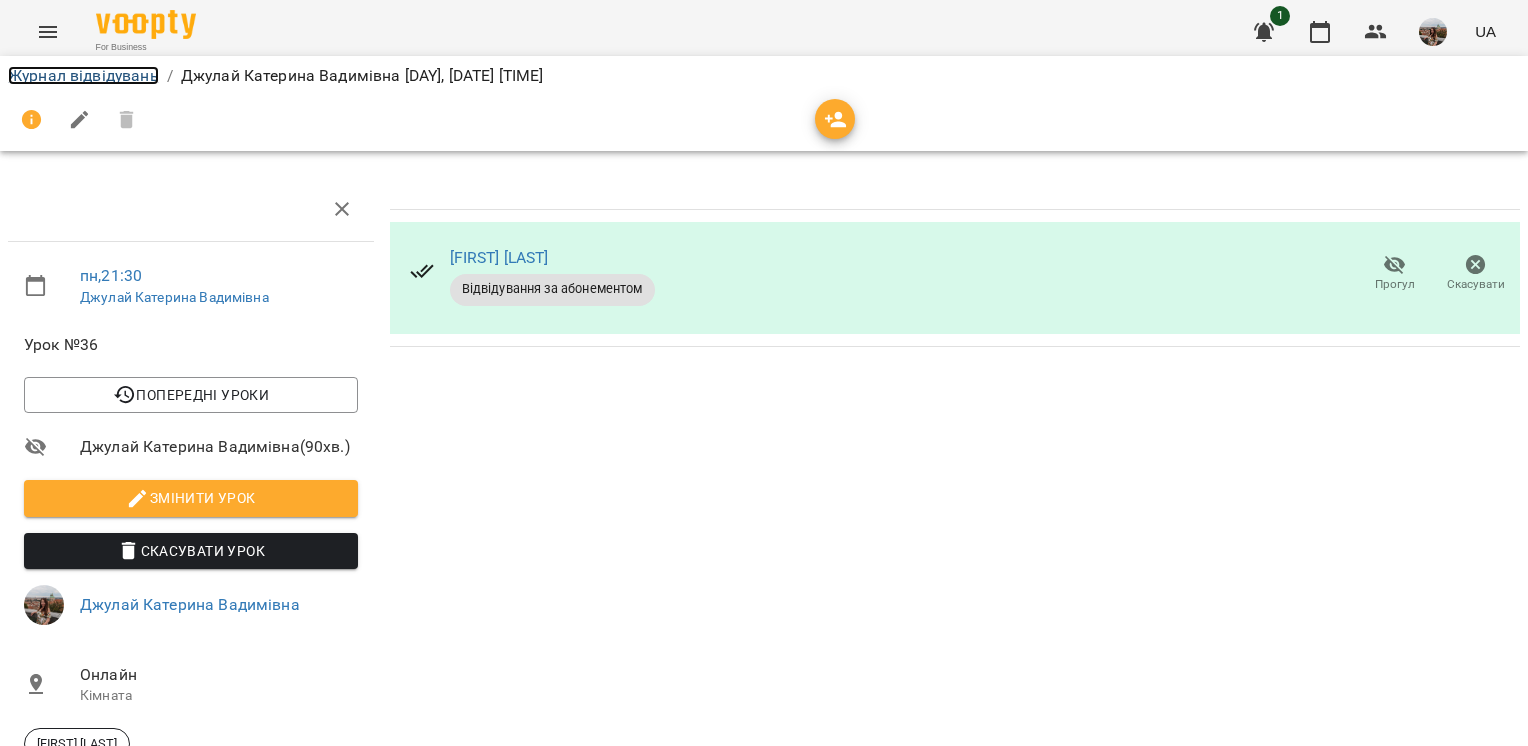 click on "Журнал відвідувань" at bounding box center [83, 75] 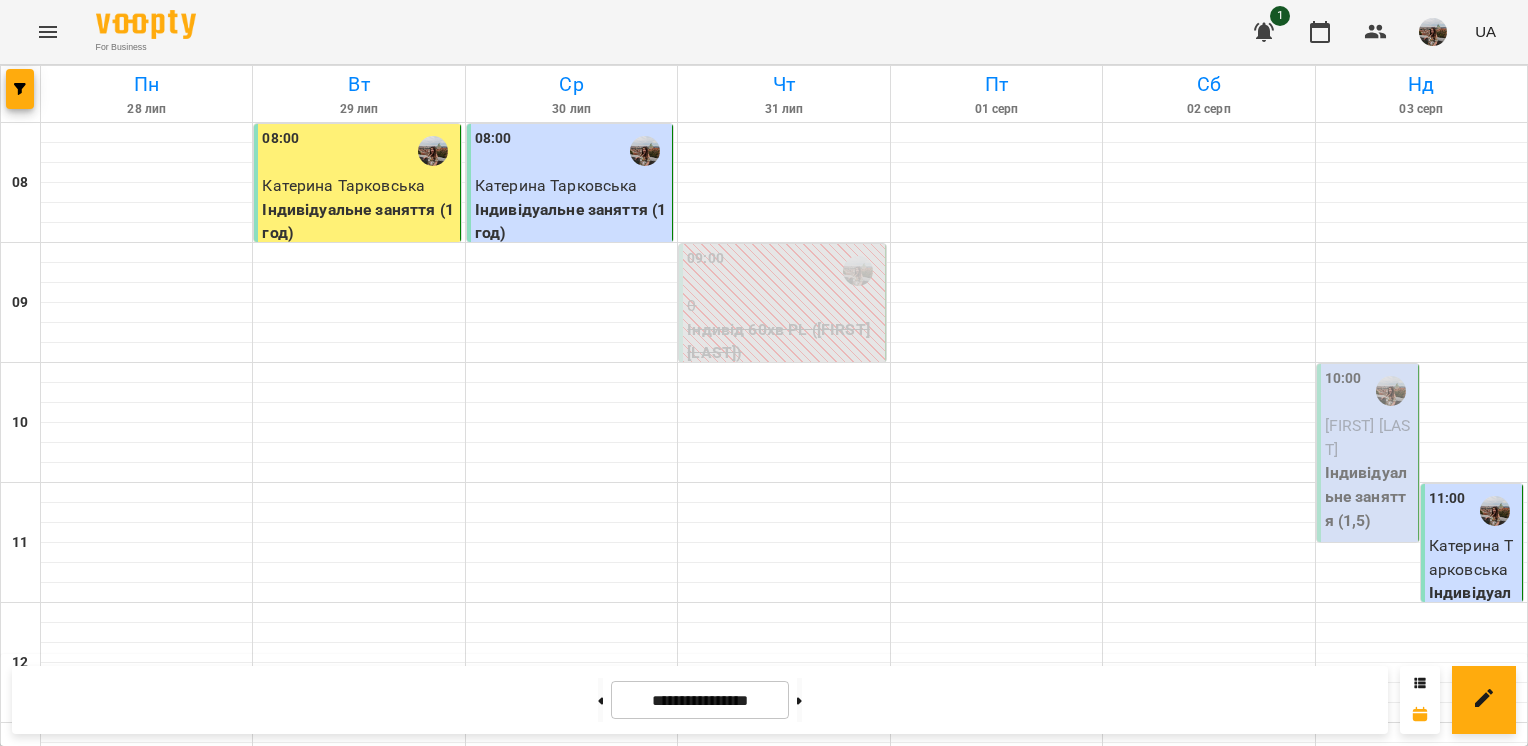 click on "[FIRST] [LAST]" at bounding box center (1369, 437) 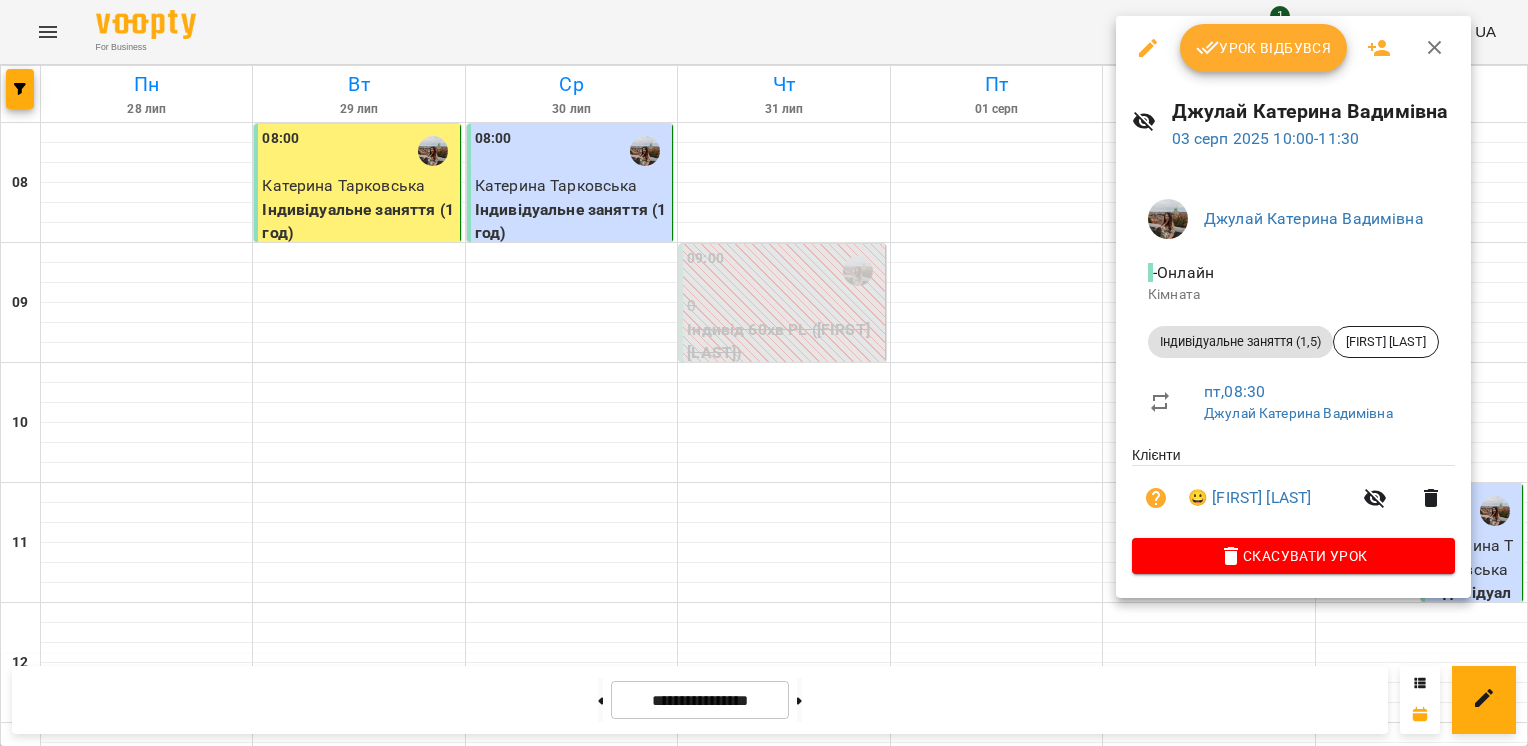 click at bounding box center (764, 373) 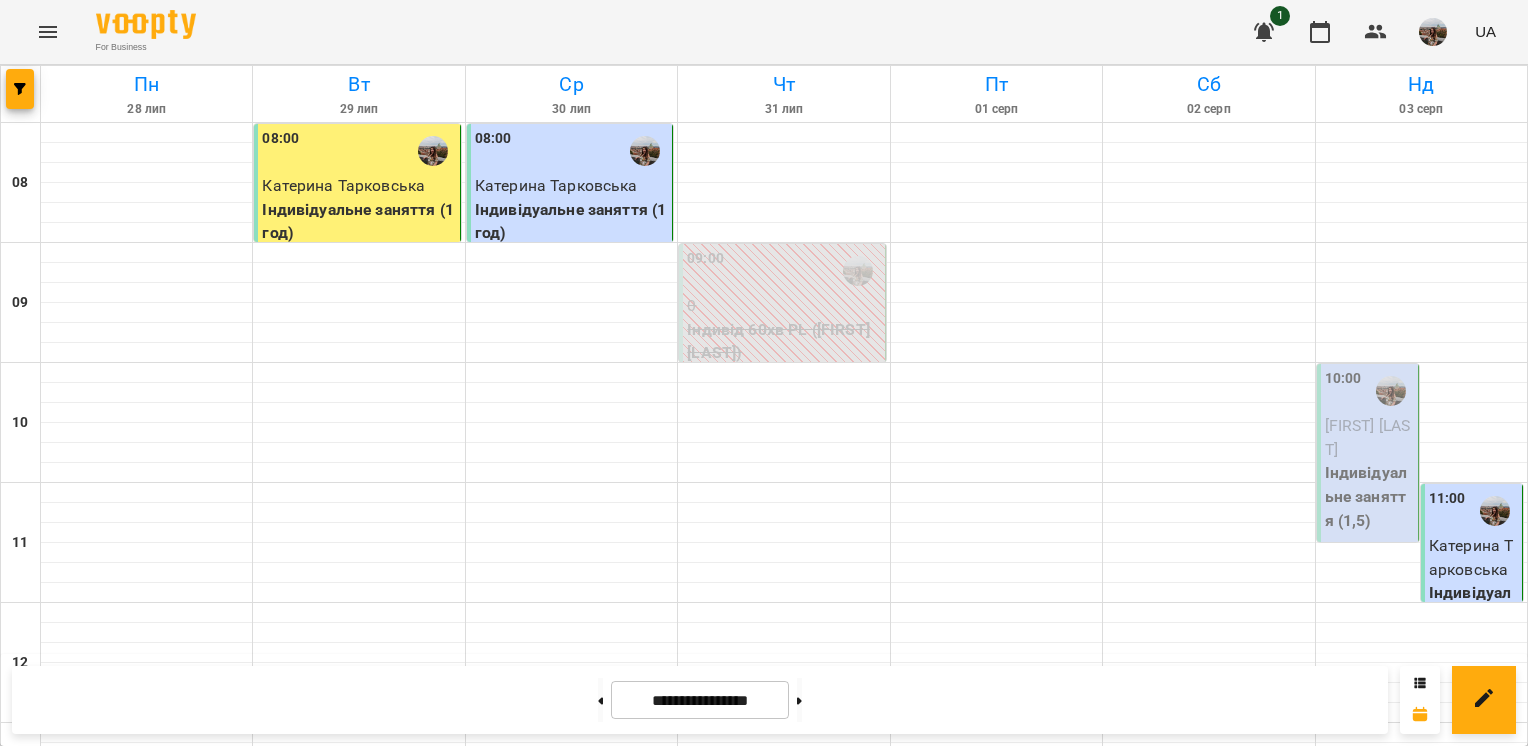 scroll, scrollTop: 1266, scrollLeft: 0, axis: vertical 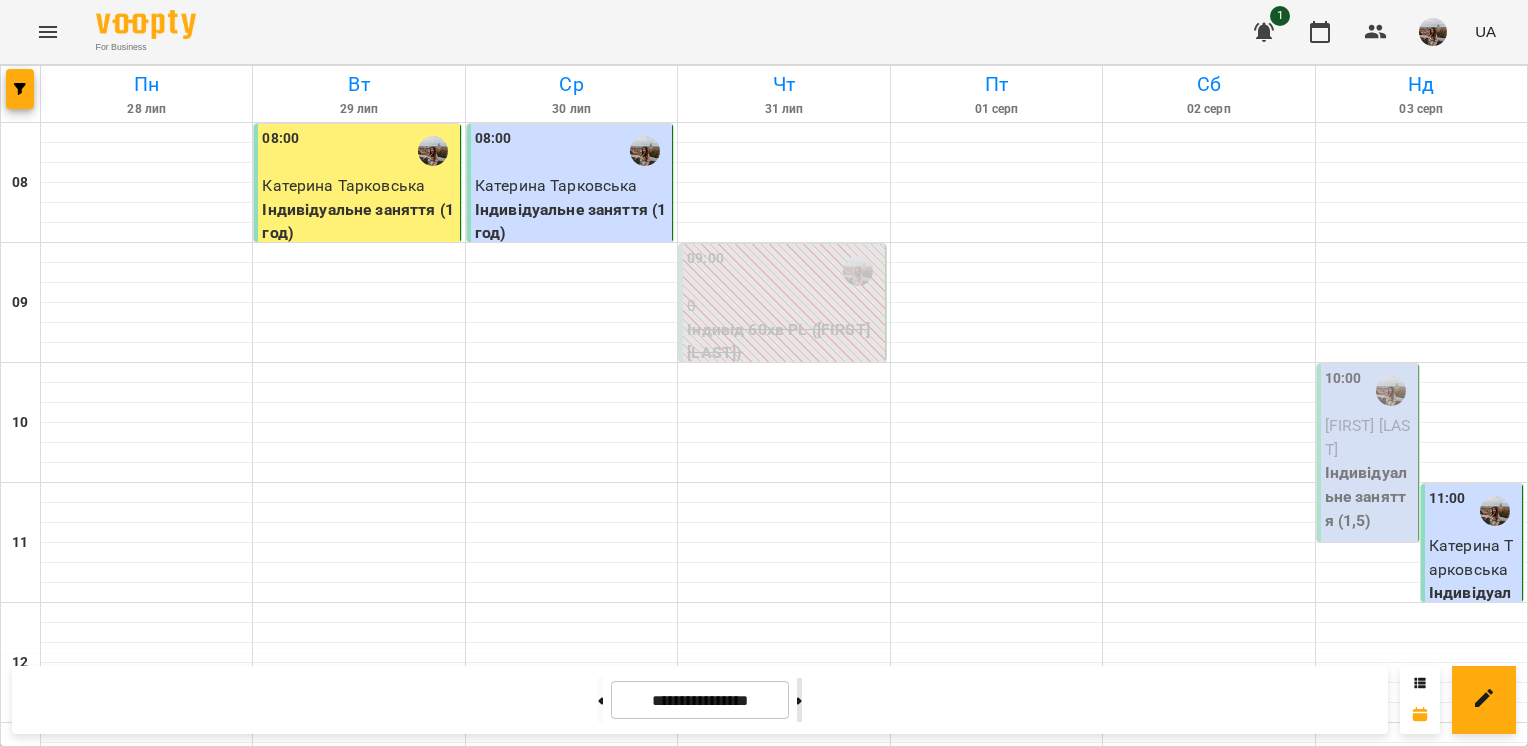 click at bounding box center (799, 700) 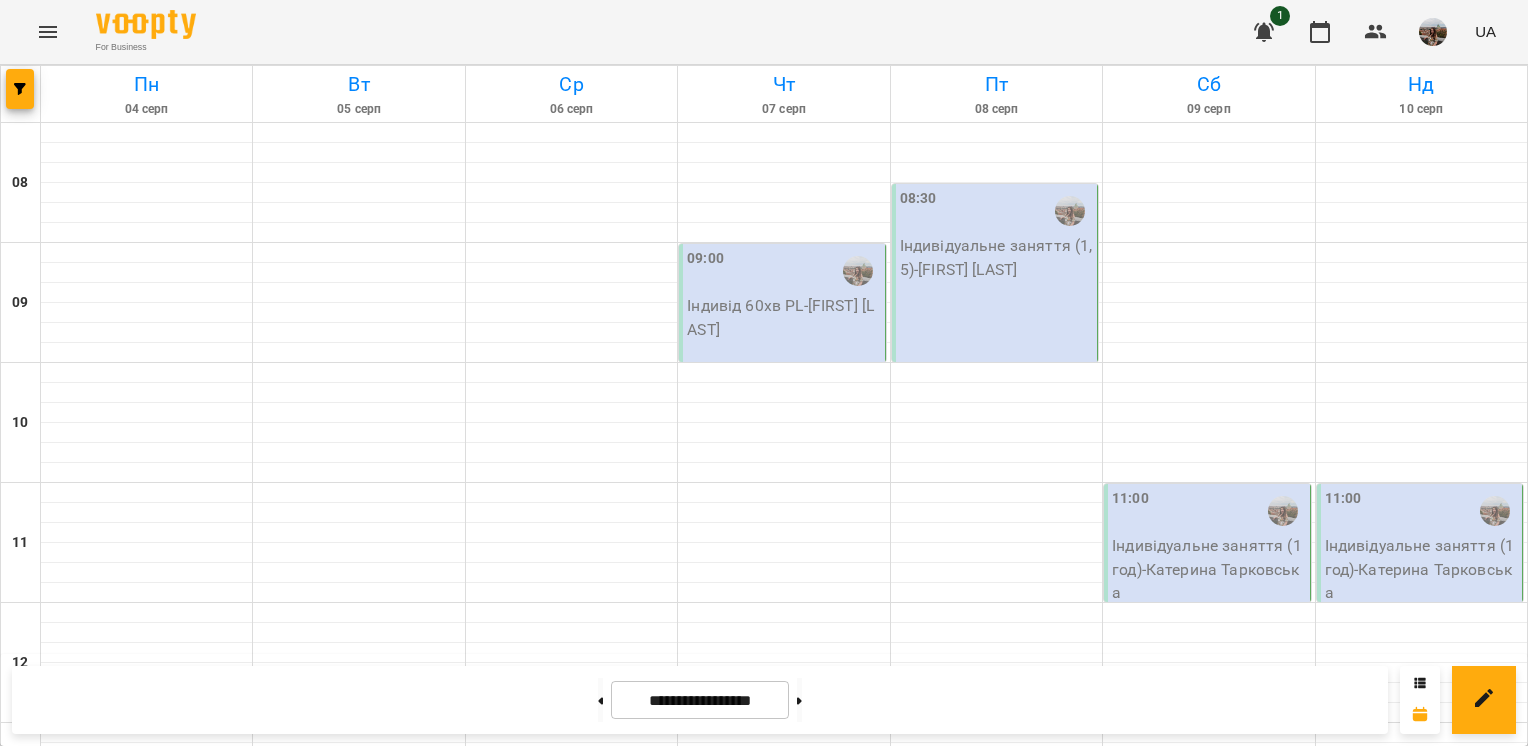 scroll, scrollTop: 466, scrollLeft: 0, axis: vertical 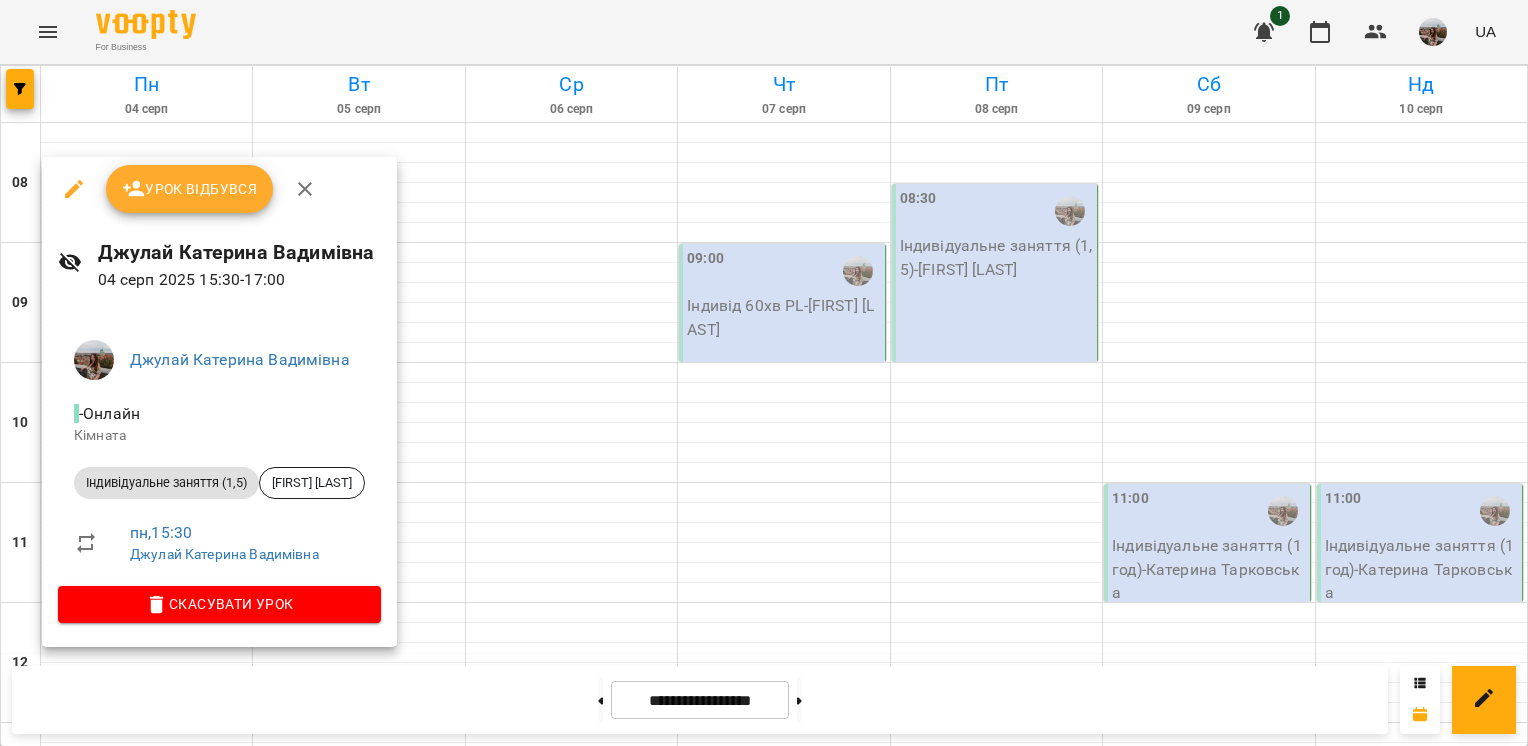 click 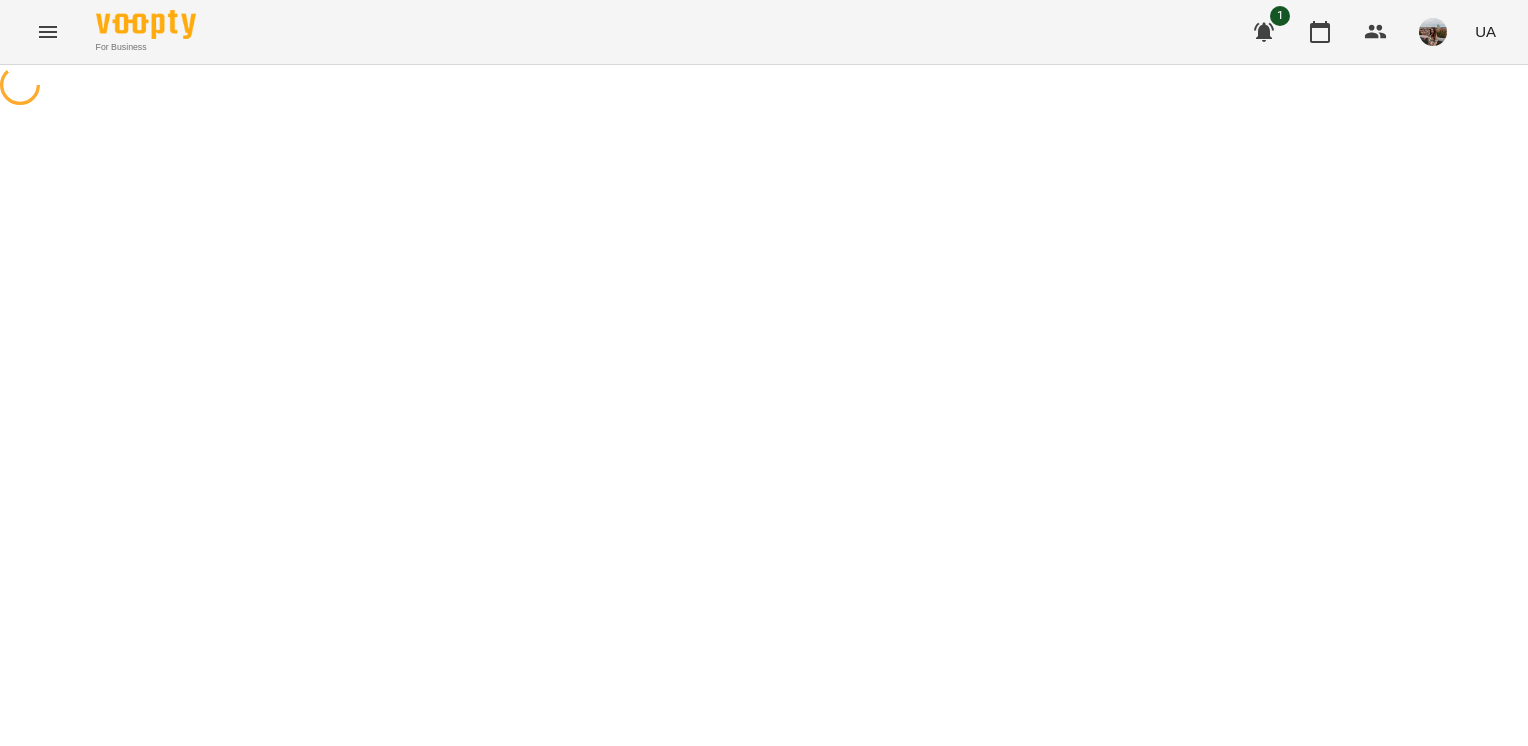 select on "**********" 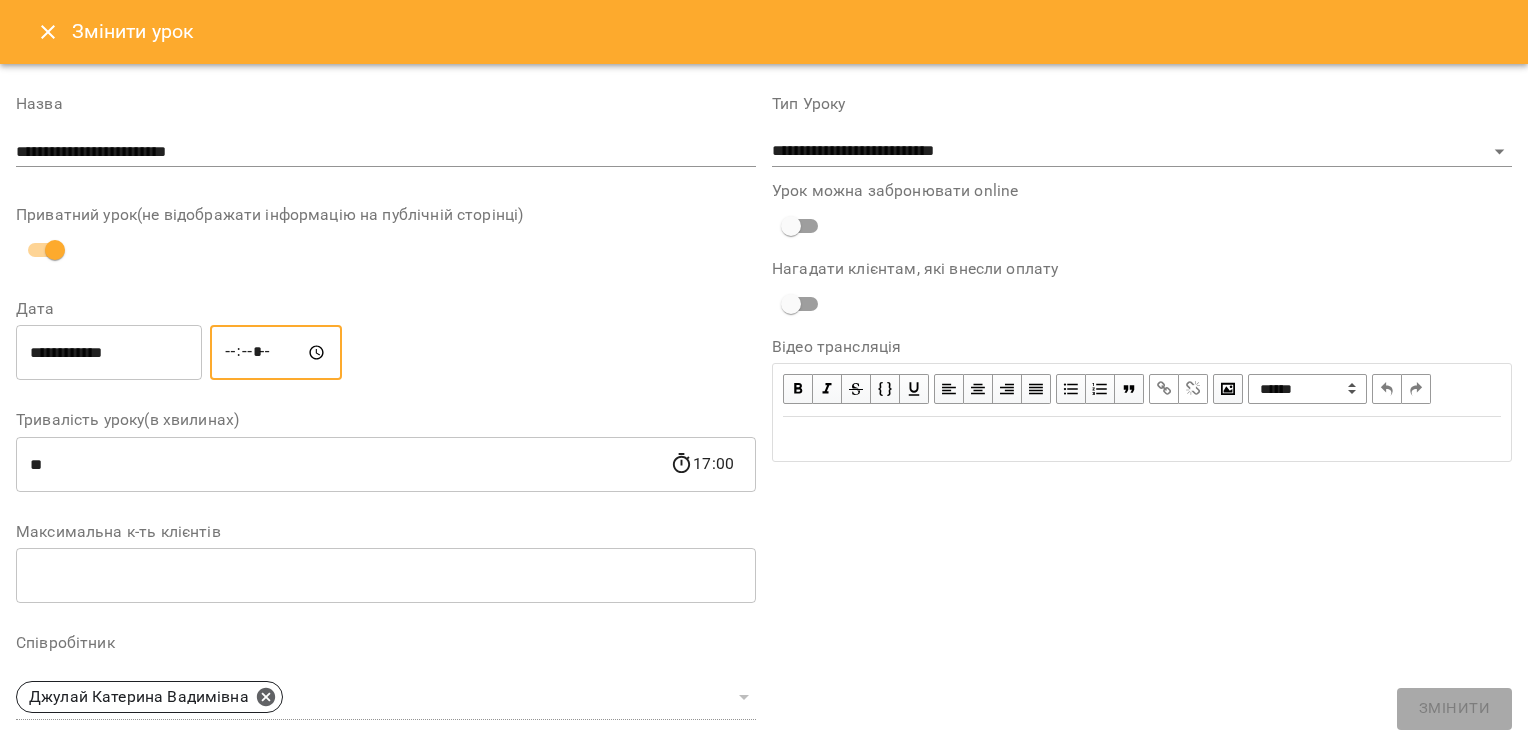 click on "*****" at bounding box center (276, 353) 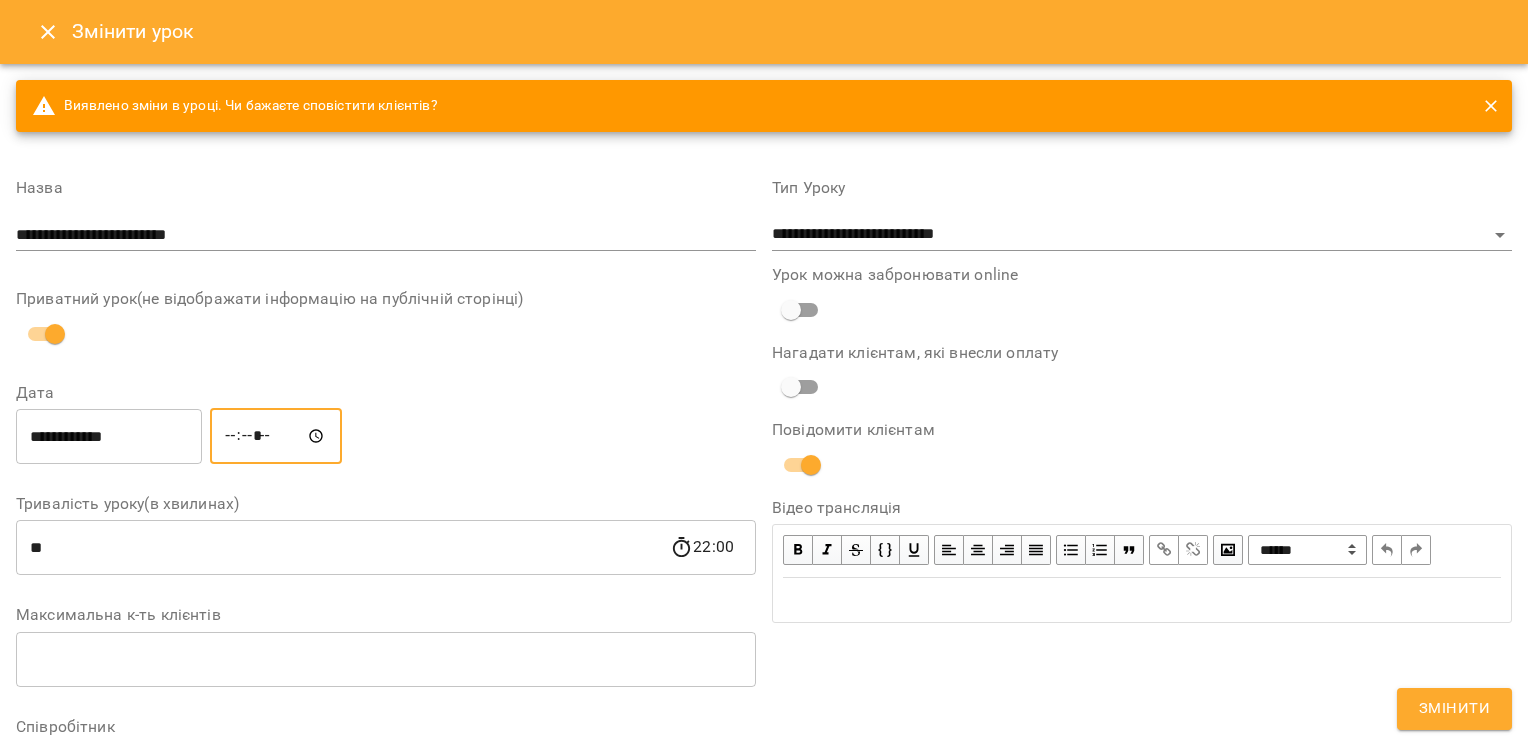 type on "*****" 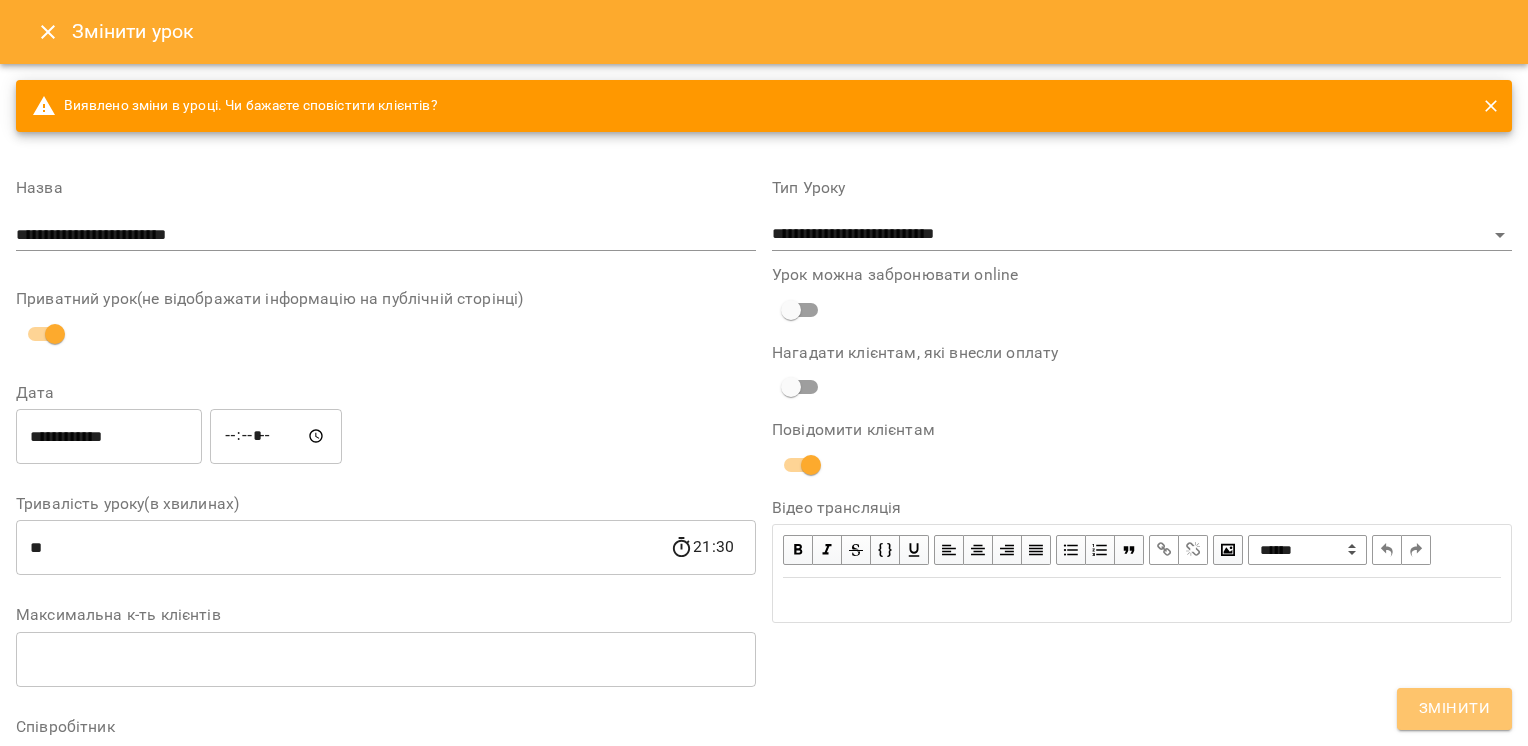 click on "Змінити" at bounding box center (1454, 709) 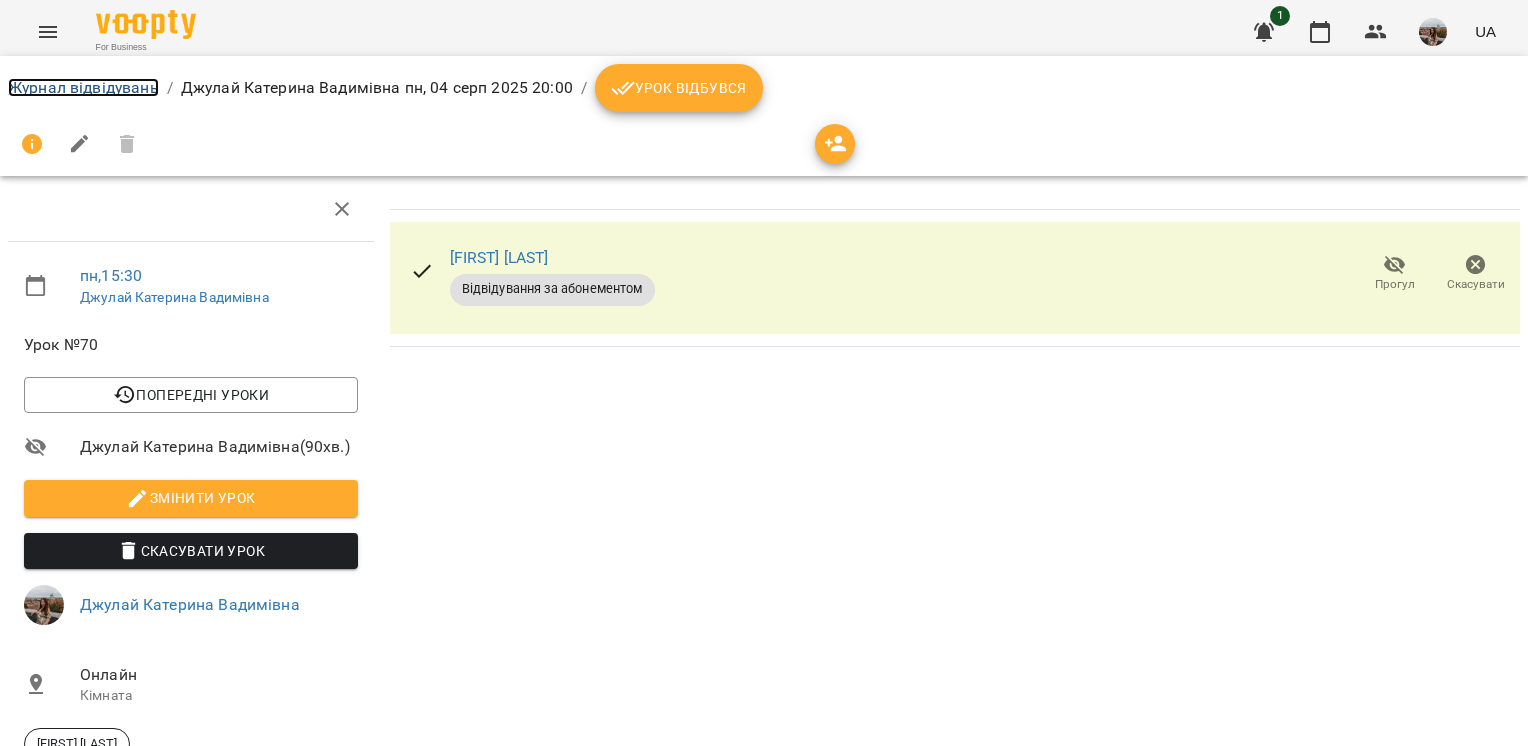 click on "Журнал відвідувань" at bounding box center [83, 87] 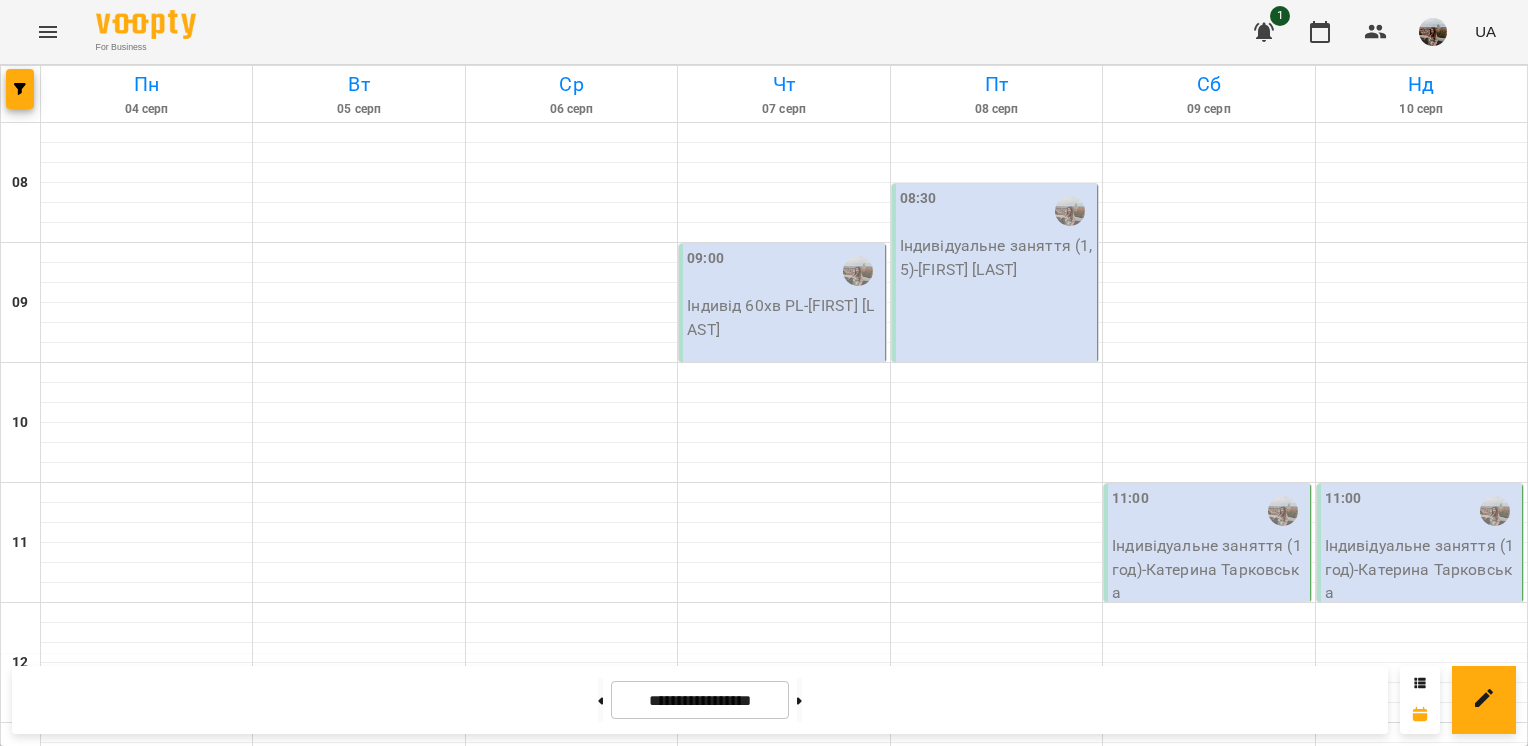scroll, scrollTop: 700, scrollLeft: 0, axis: vertical 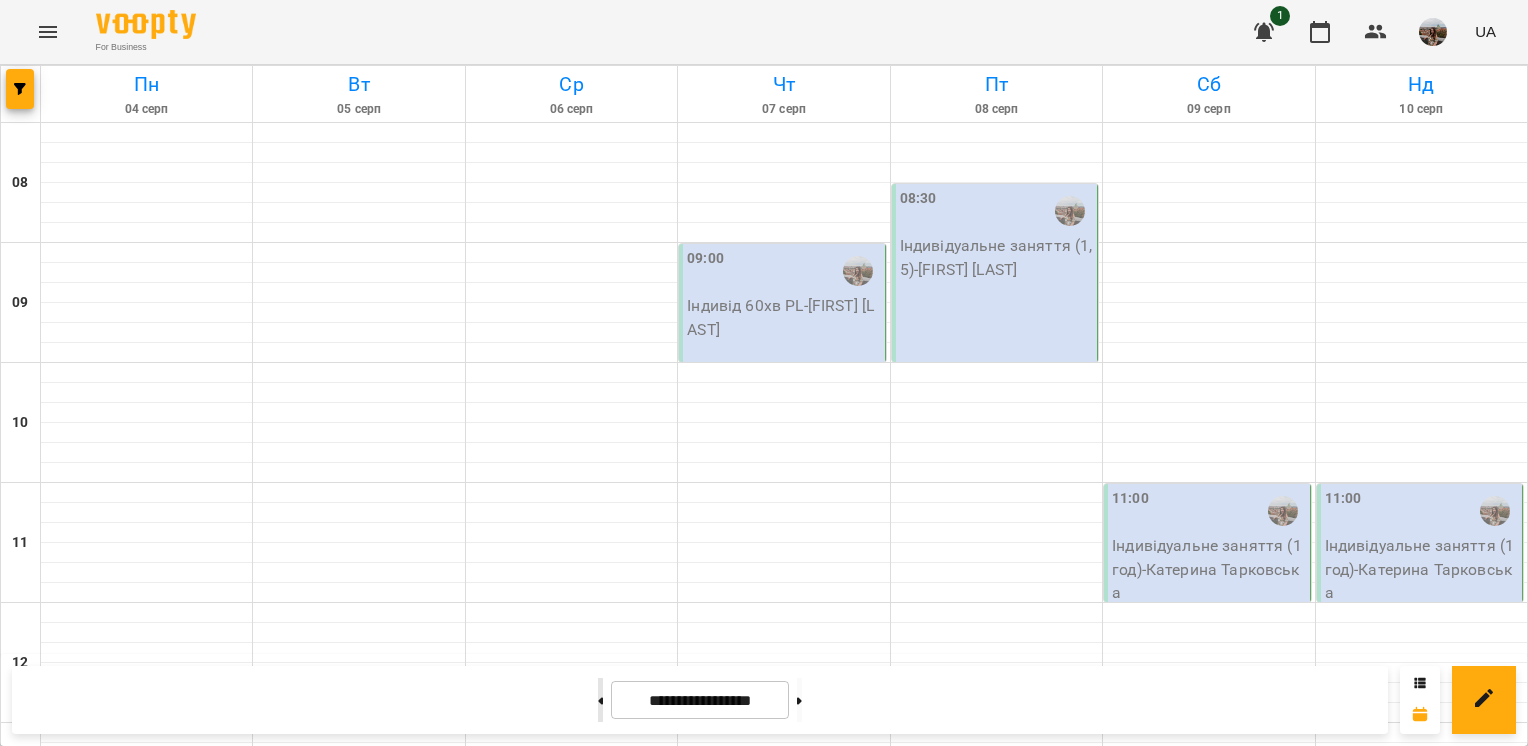 click at bounding box center (600, 700) 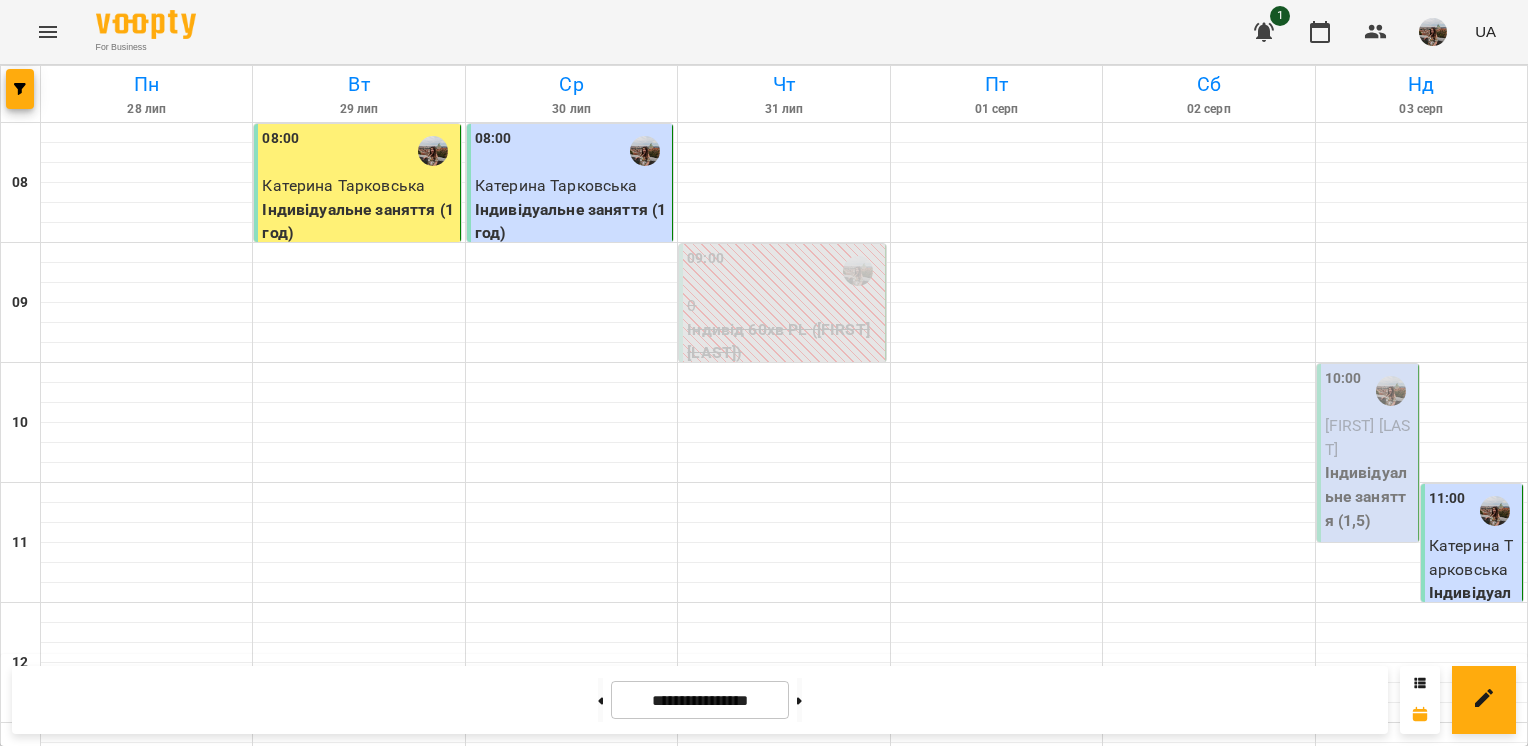 scroll, scrollTop: 0, scrollLeft: 0, axis: both 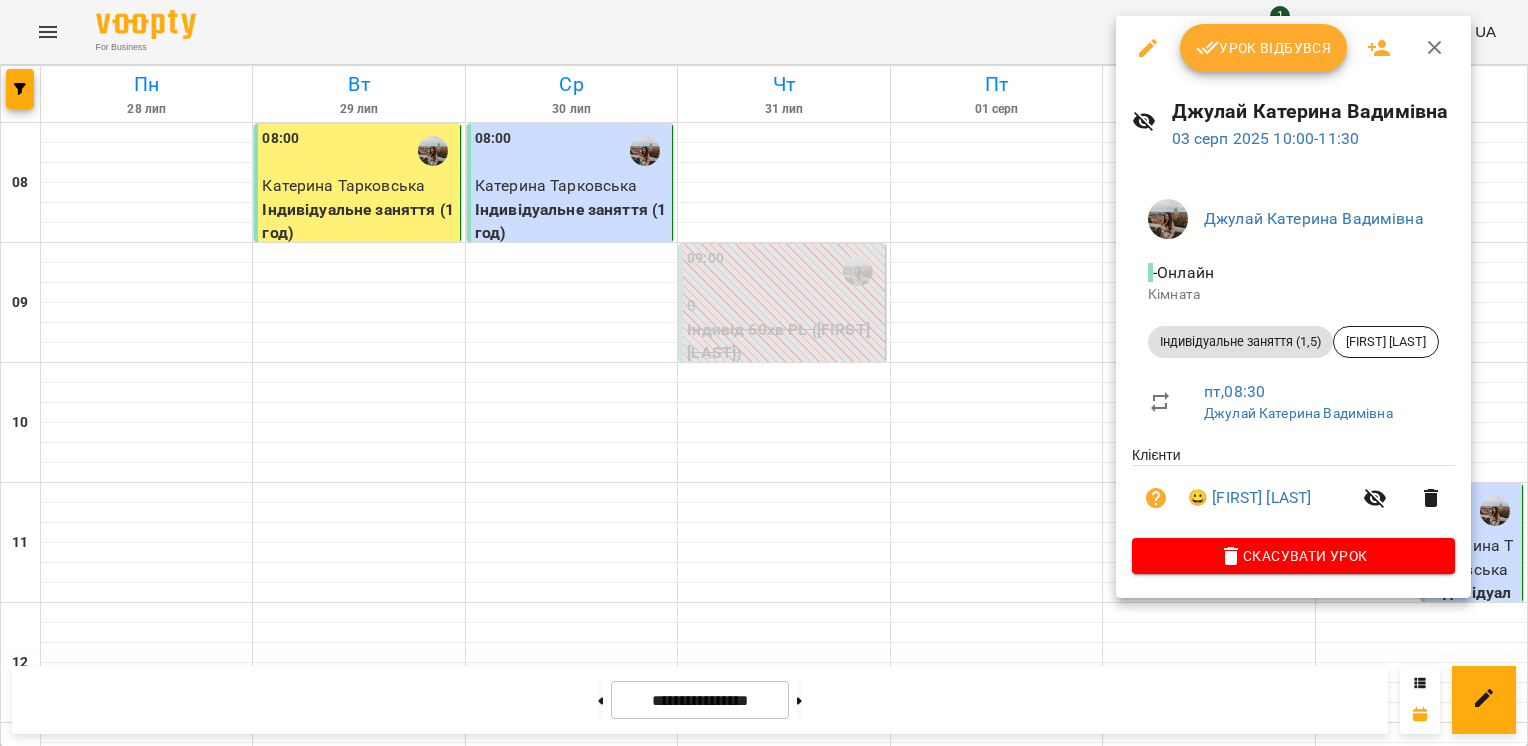 click on "Урок відбувся" at bounding box center (1264, 48) 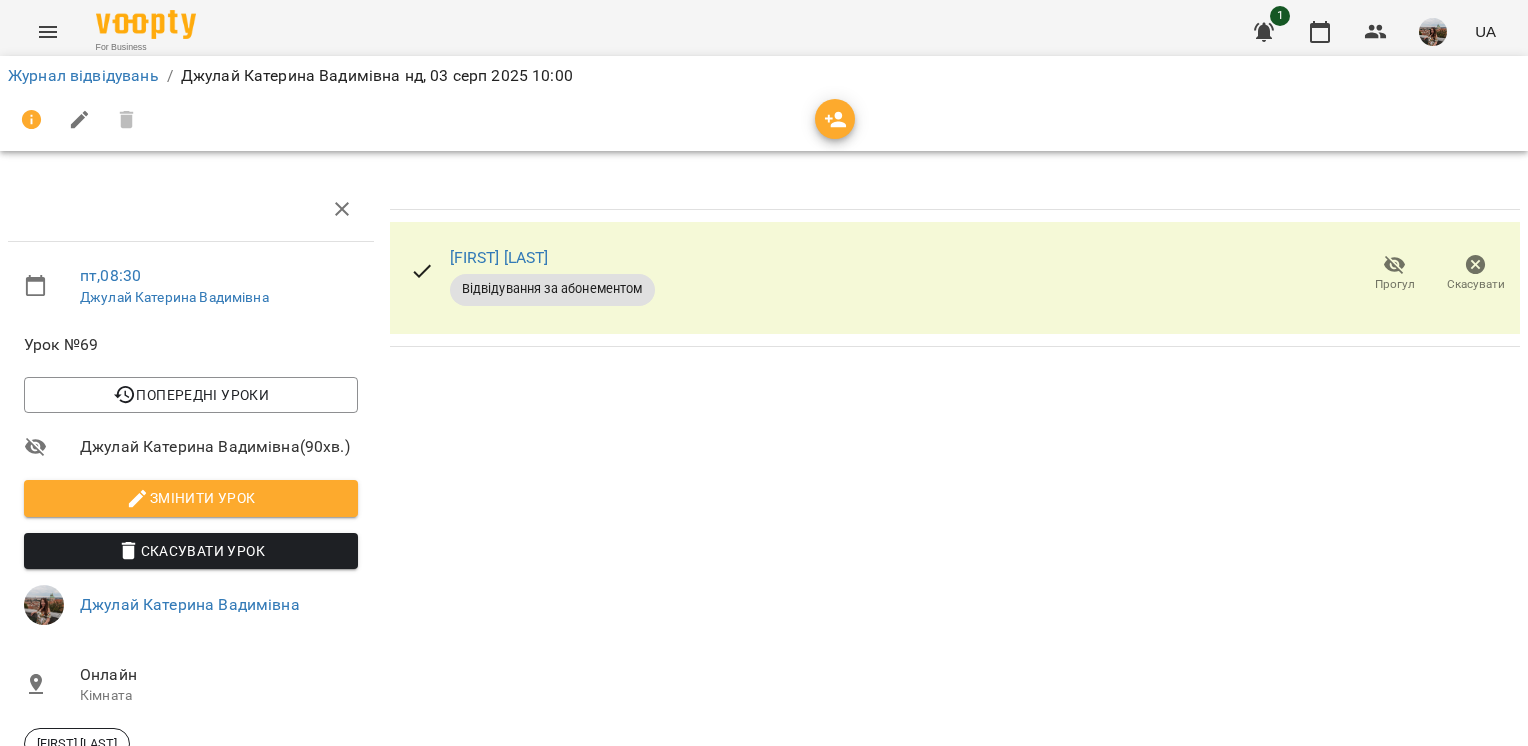click on "Журнал відвідувань / [FIRST] [LAST]   [DAY], [DATE] [TIME]" at bounding box center [764, 76] 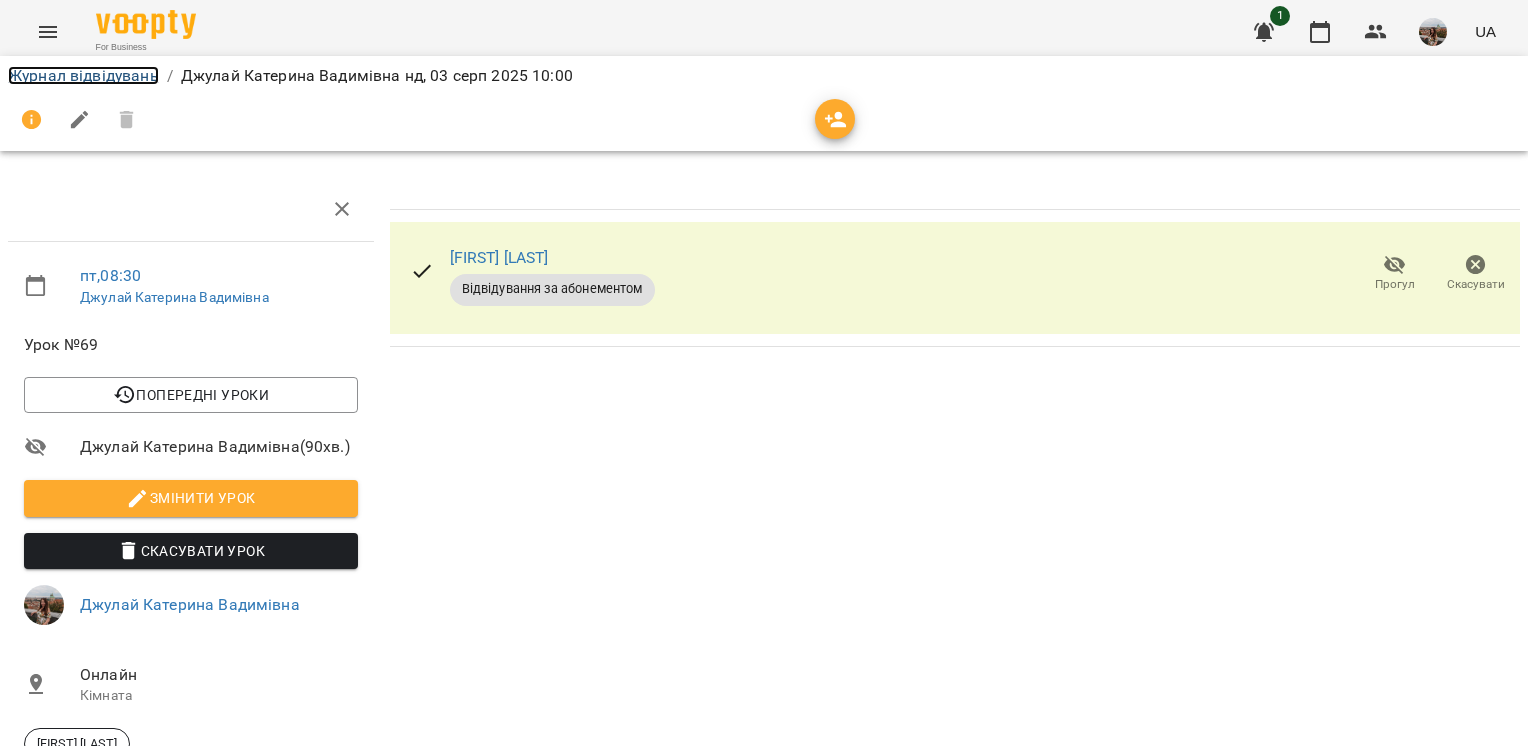 click on "Журнал відвідувань" at bounding box center [83, 75] 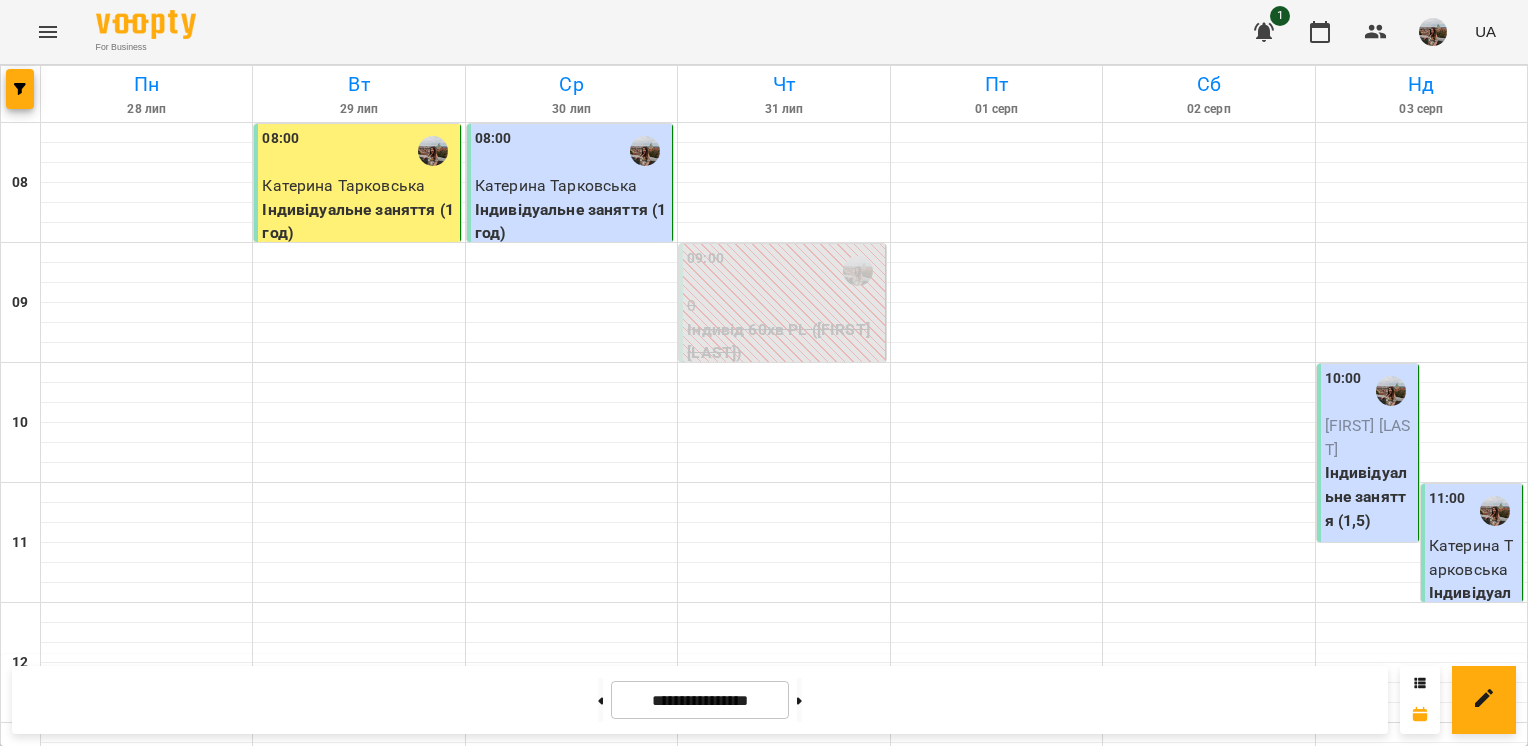 scroll, scrollTop: 766, scrollLeft: 0, axis: vertical 